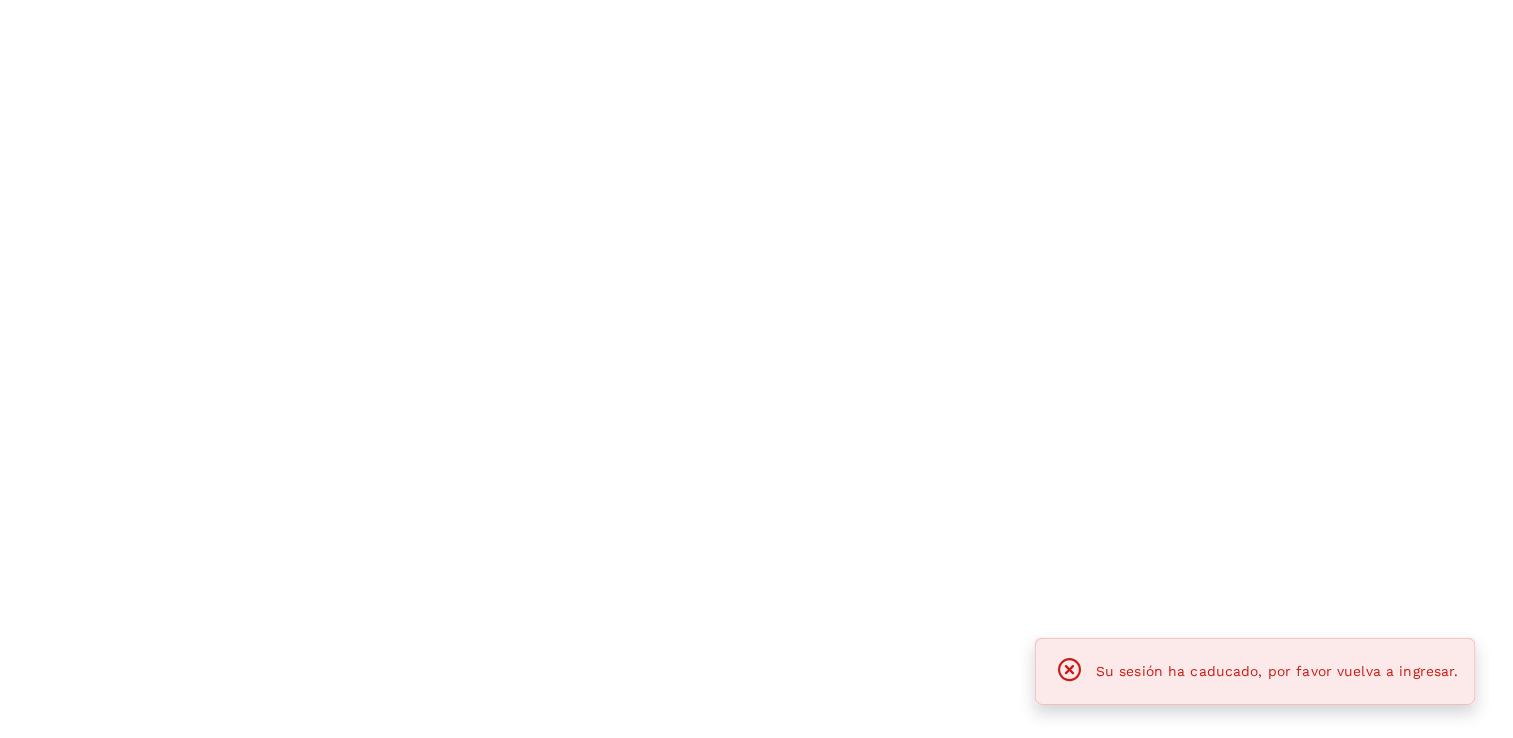 scroll, scrollTop: 0, scrollLeft: 0, axis: both 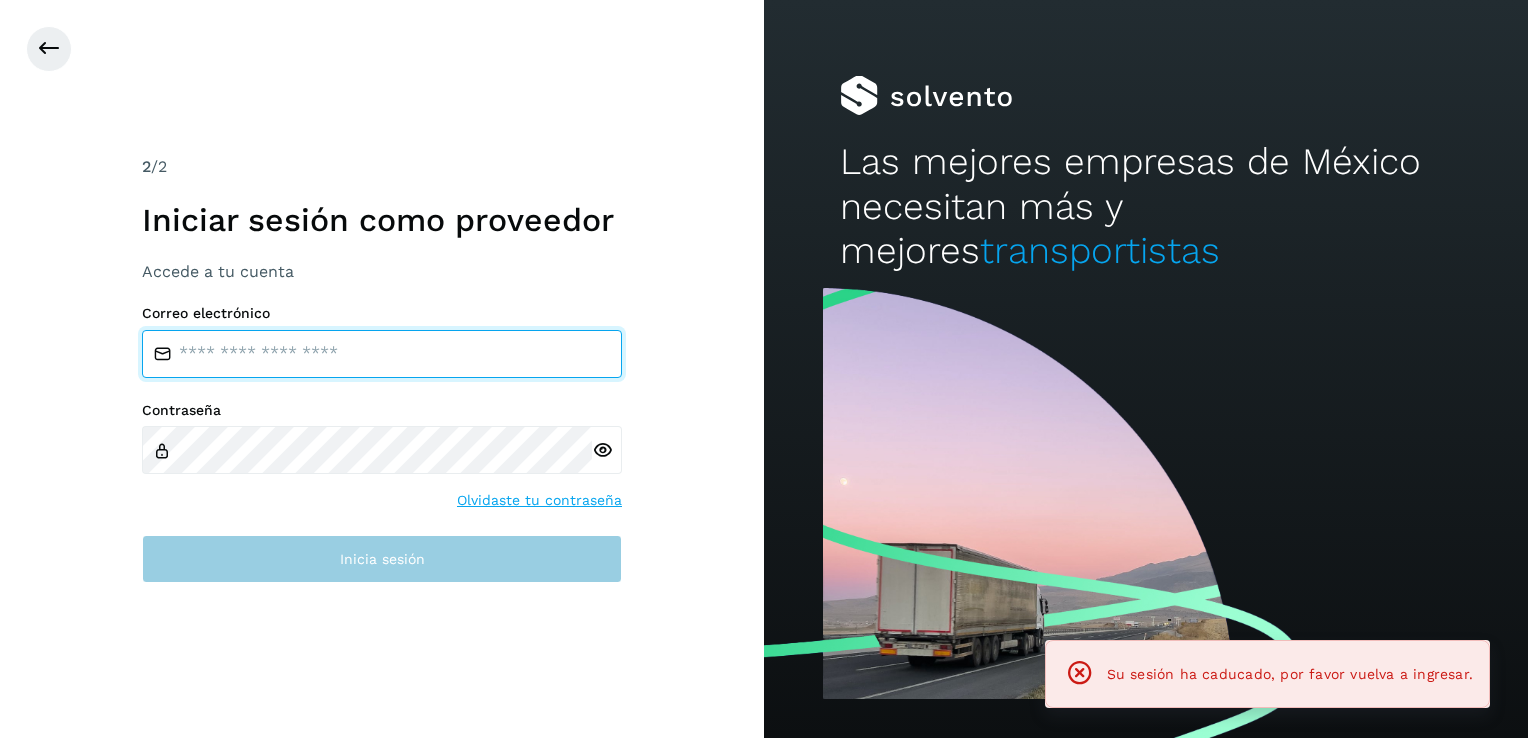 type on "**********" 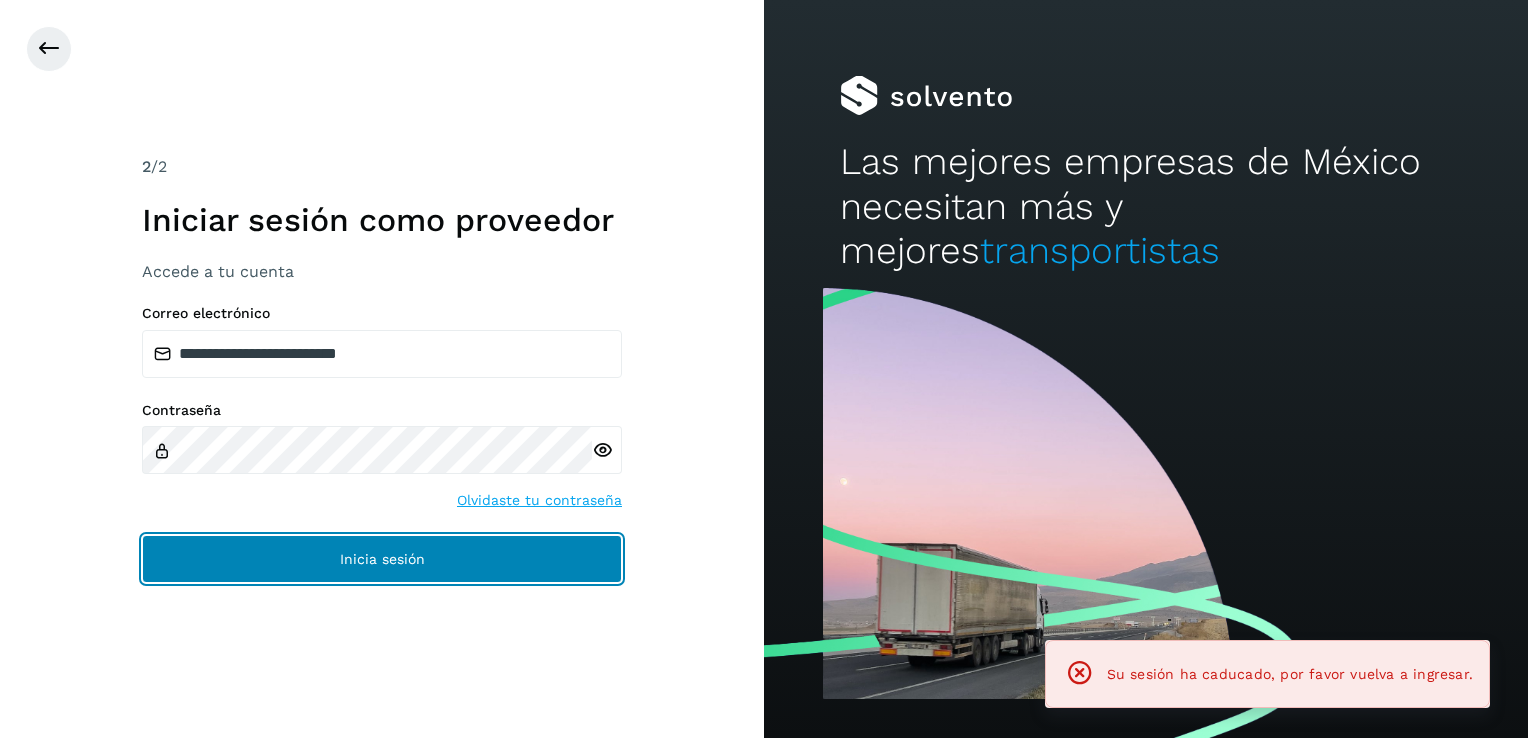 click on "Inicia sesión" at bounding box center (382, 559) 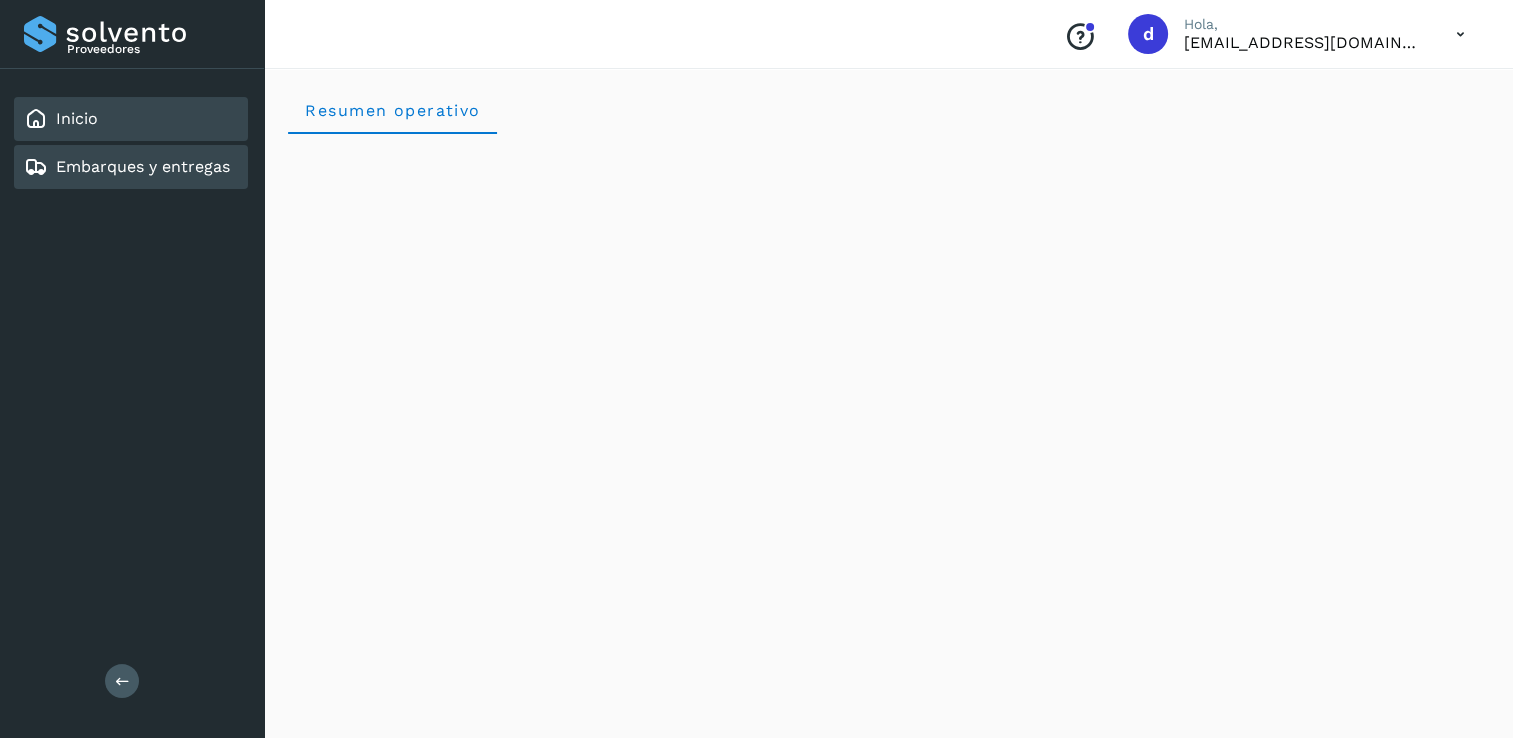 click on "Embarques y entregas" at bounding box center (143, 166) 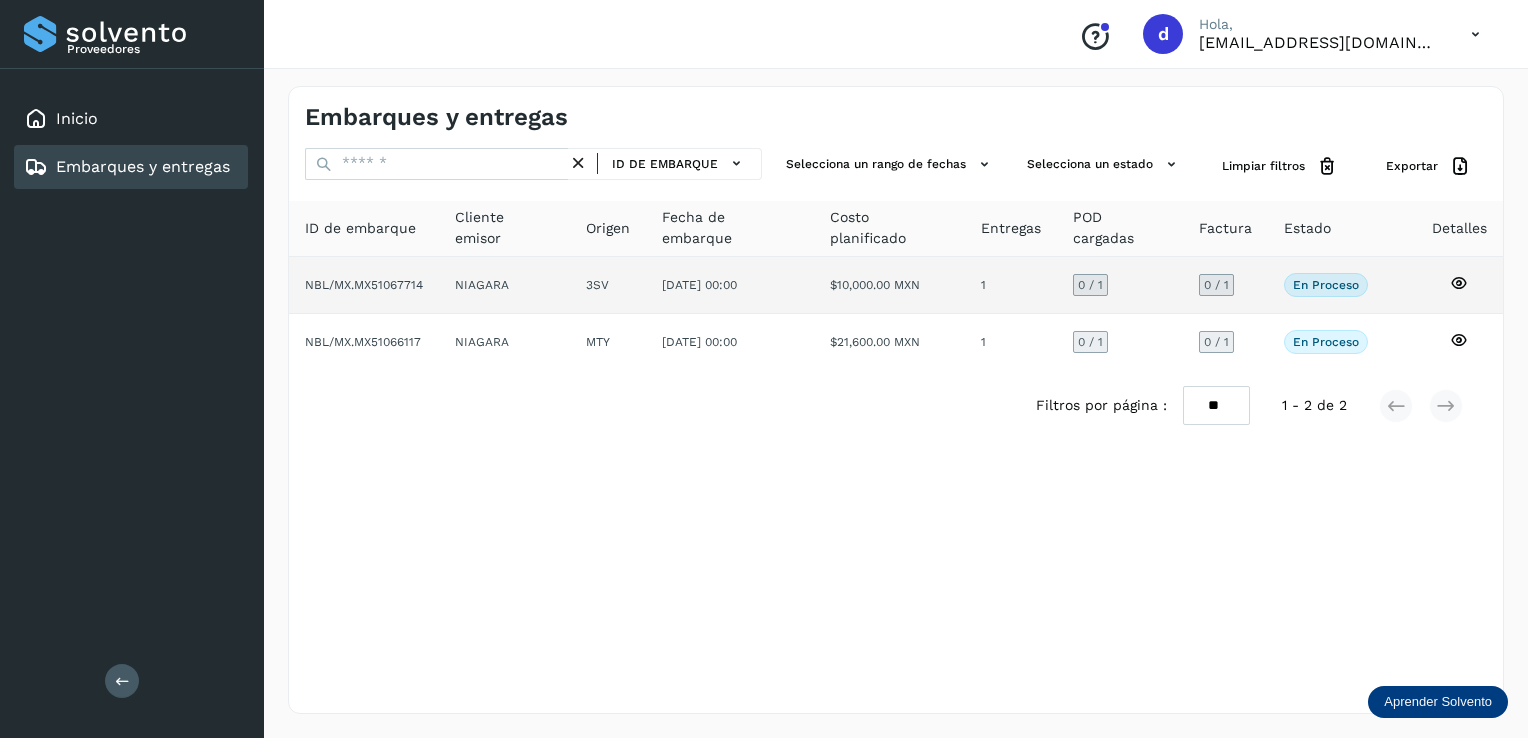 click on "En proceso" 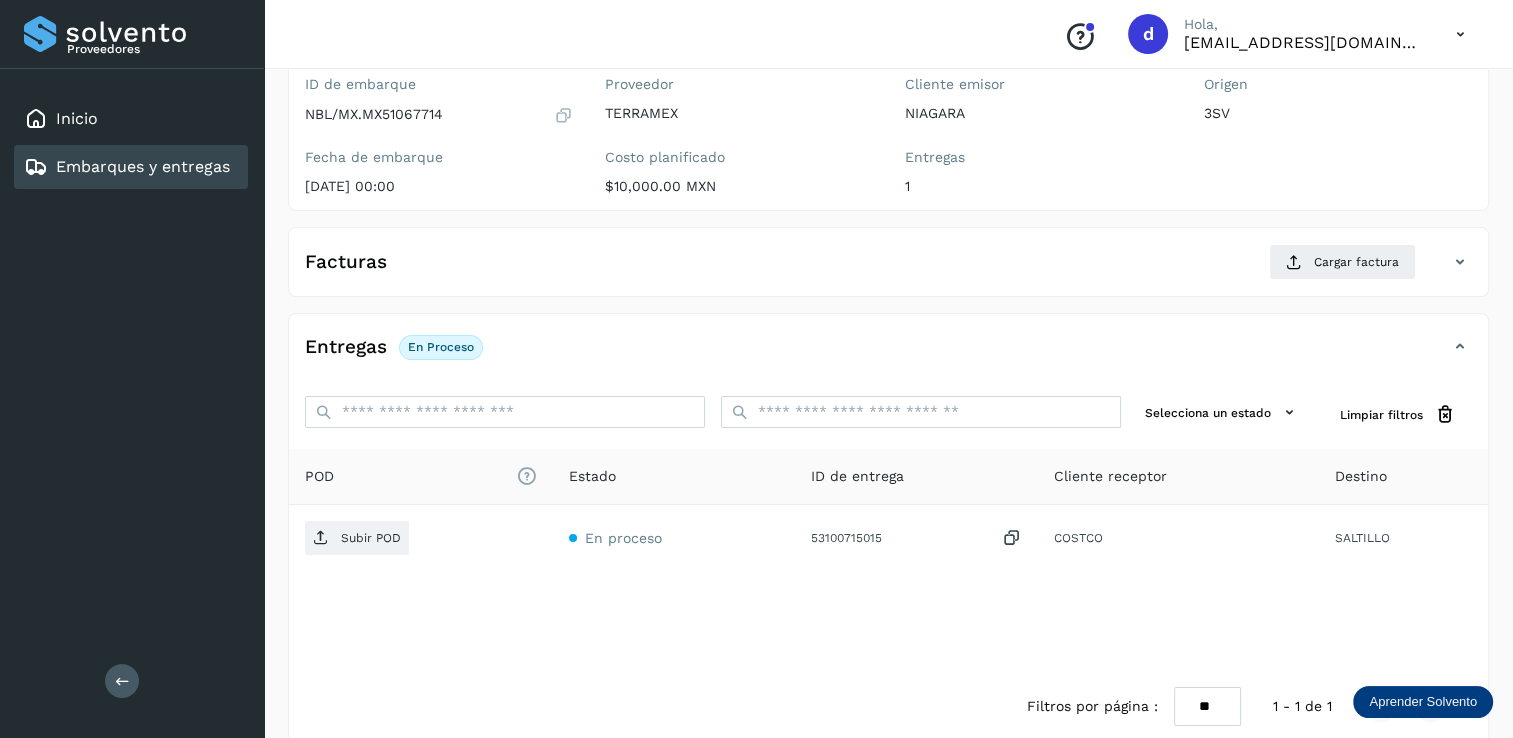 scroll, scrollTop: 200, scrollLeft: 0, axis: vertical 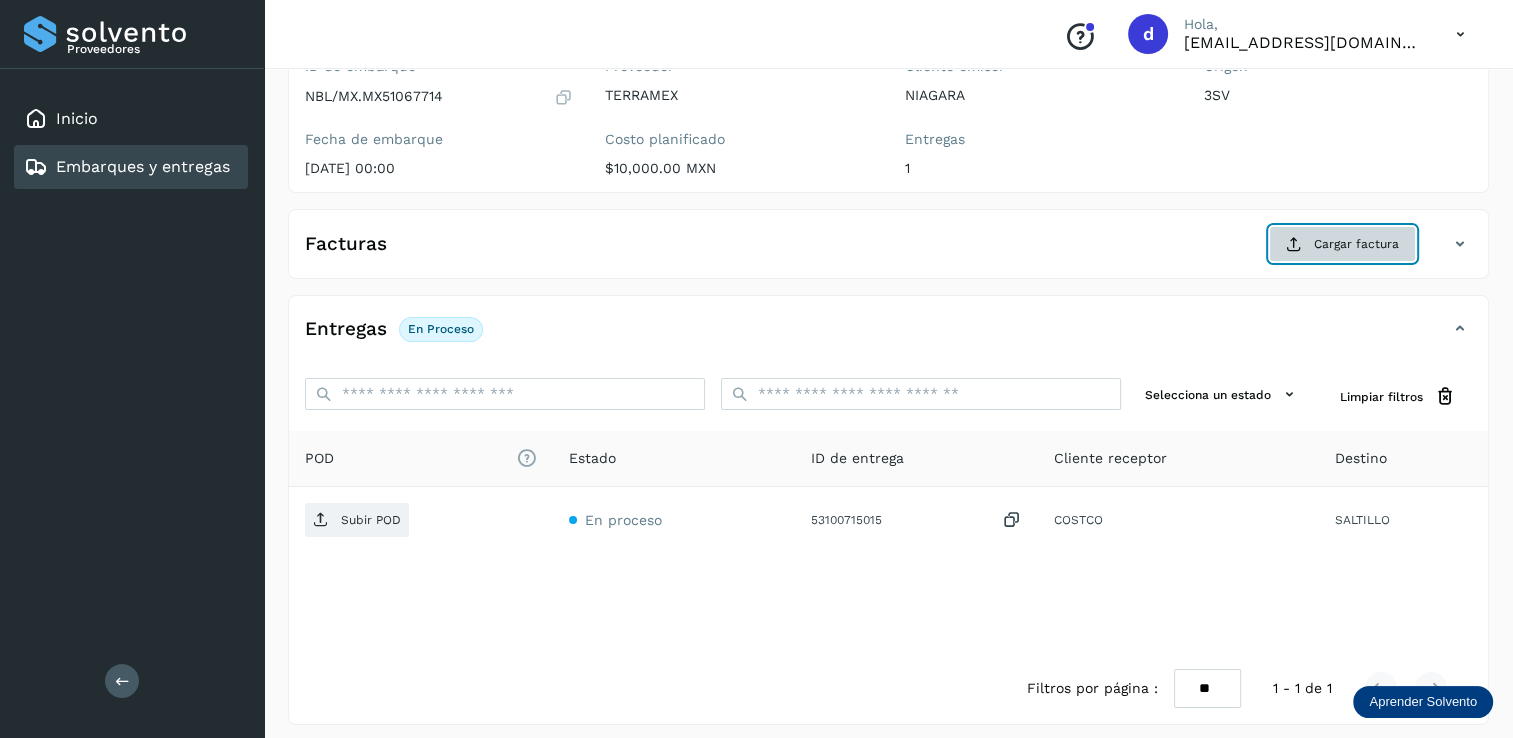 click on "Cargar factura" 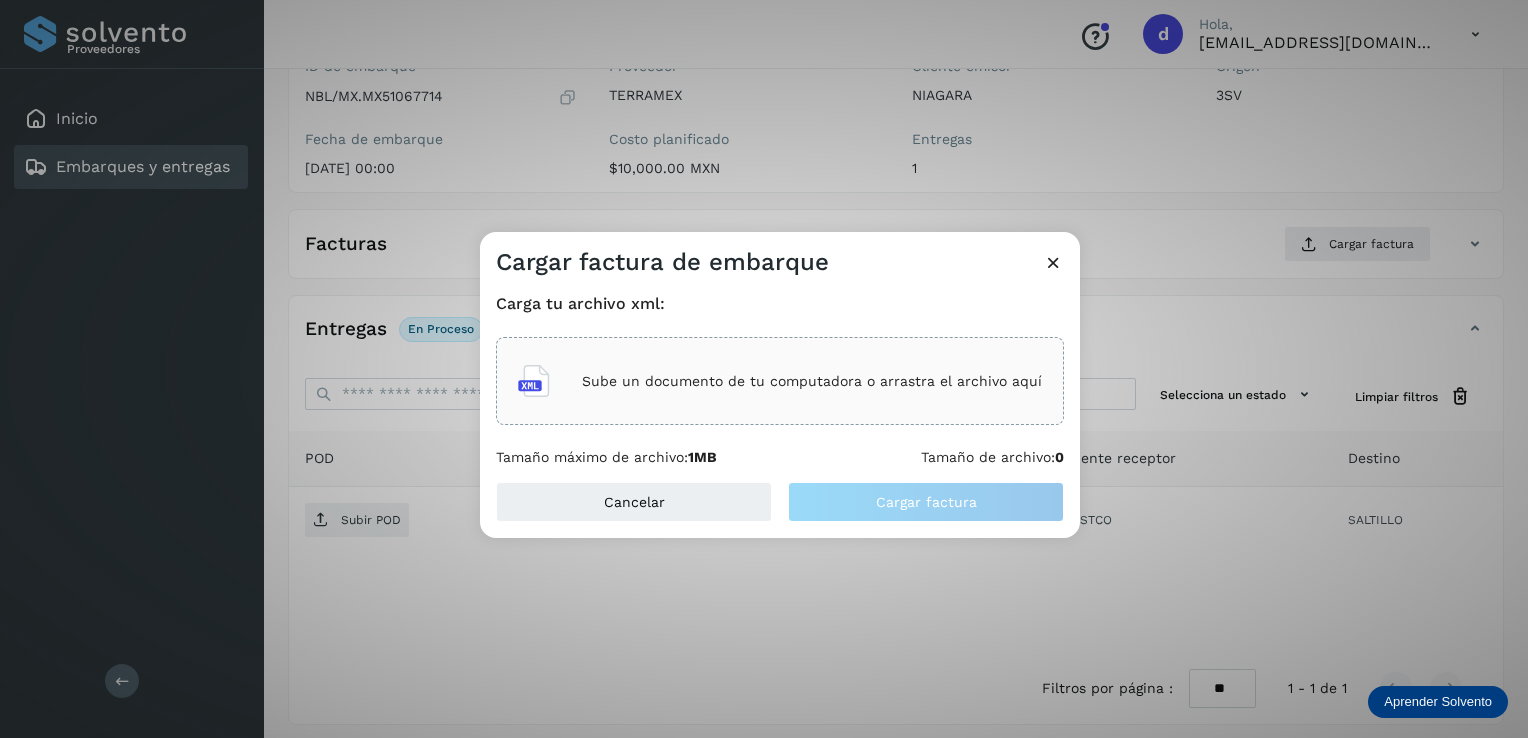 click on "Sube un documento de tu computadora o arrastra el archivo aquí" at bounding box center (812, 381) 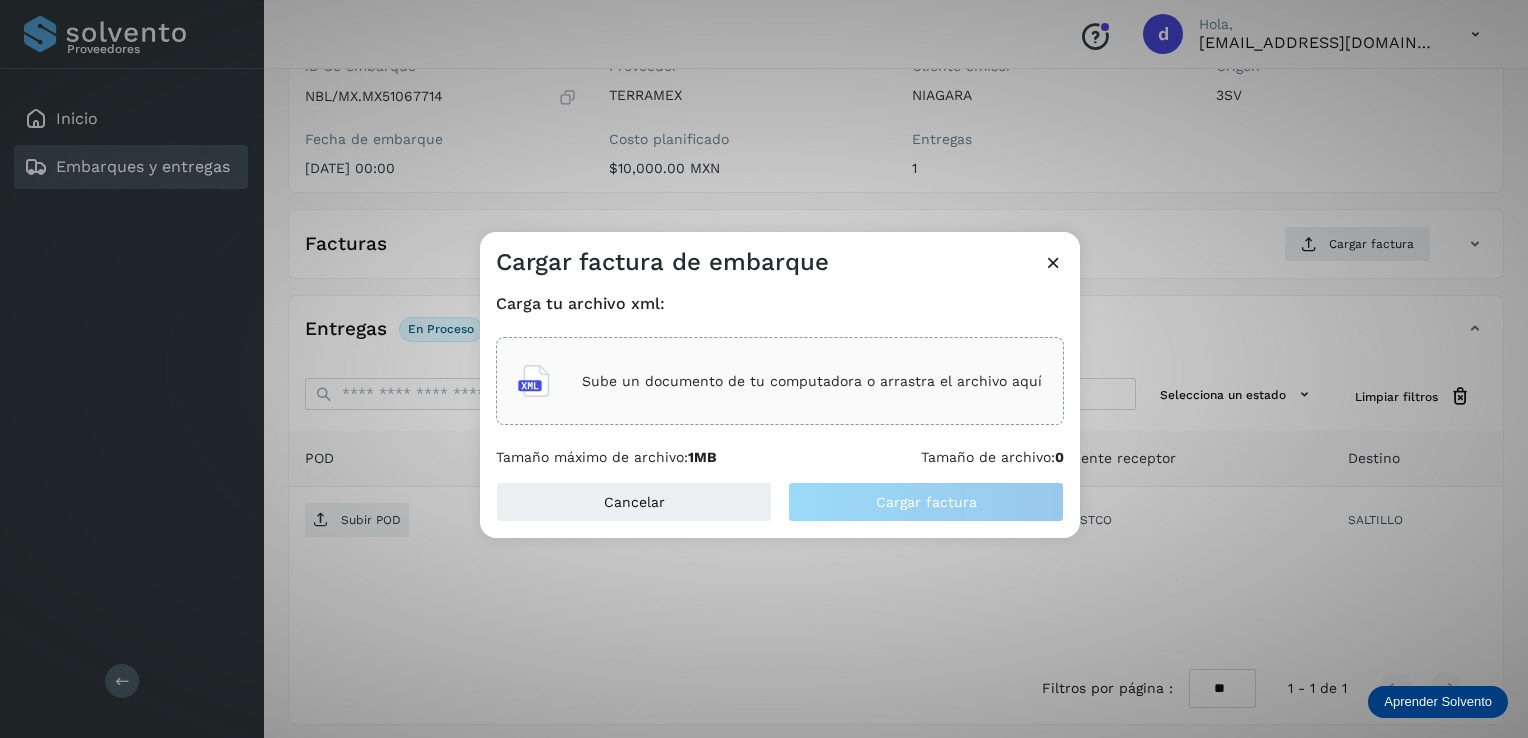 click on "Sube un documento de tu computadora o arrastra el archivo aquí" at bounding box center [812, 381] 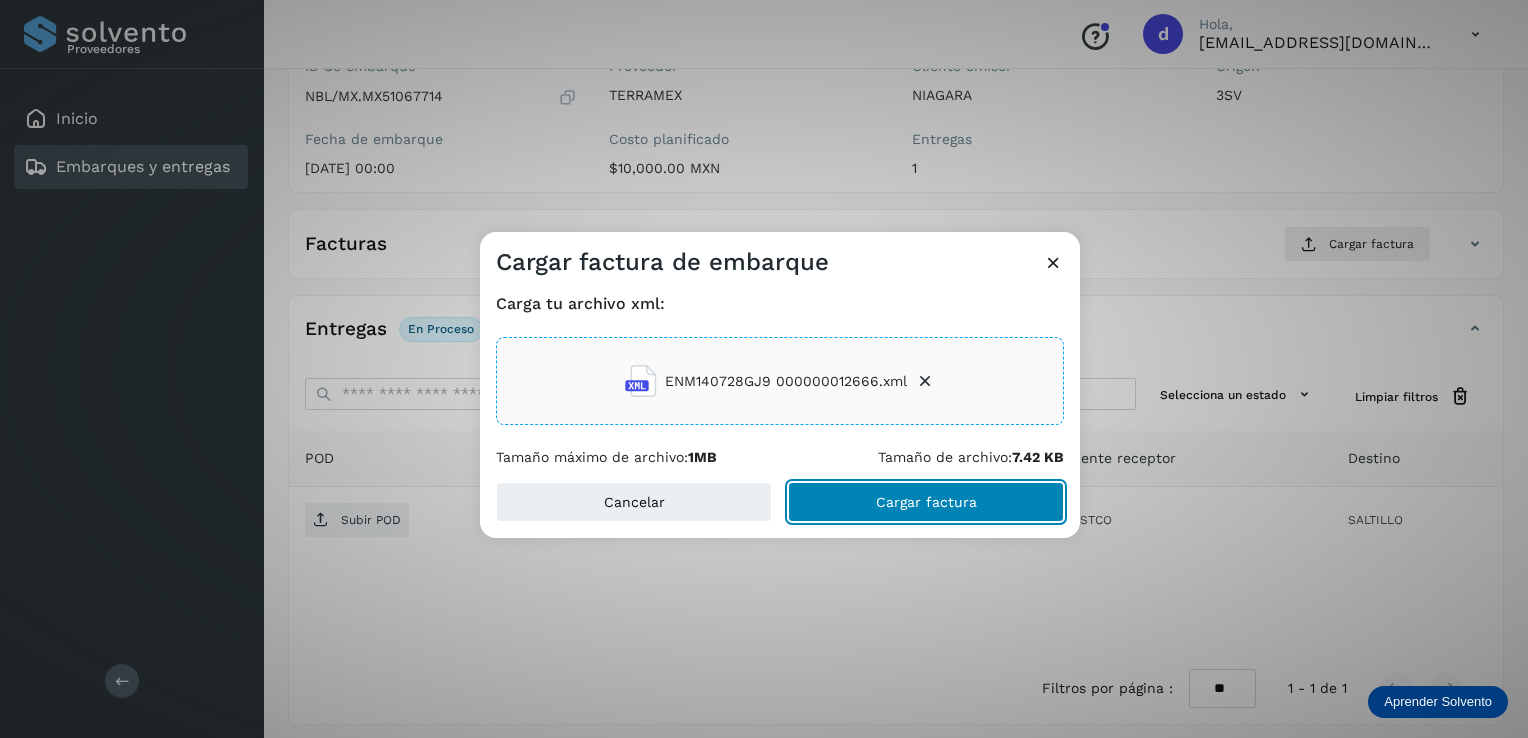 click on "Cargar factura" 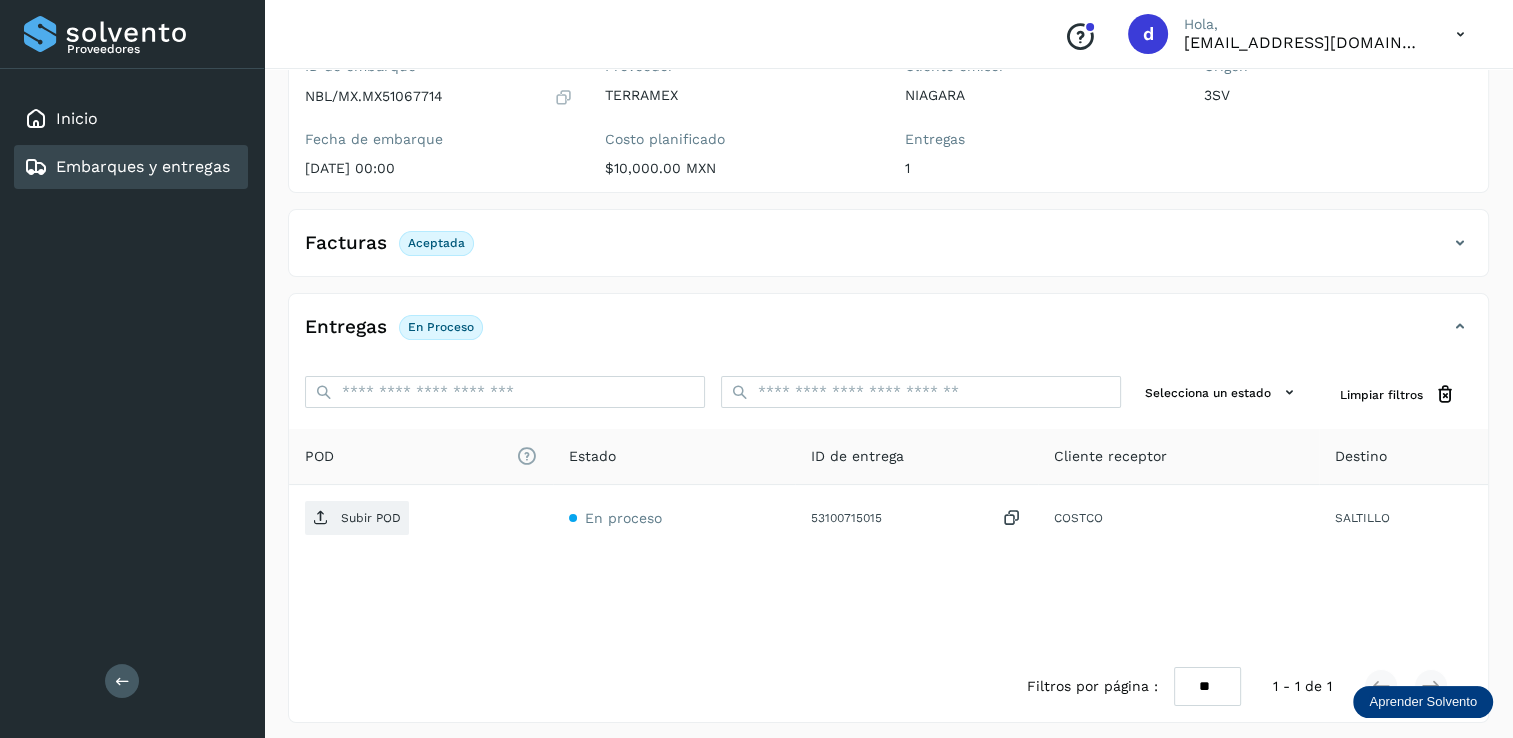 click on "En proceso" 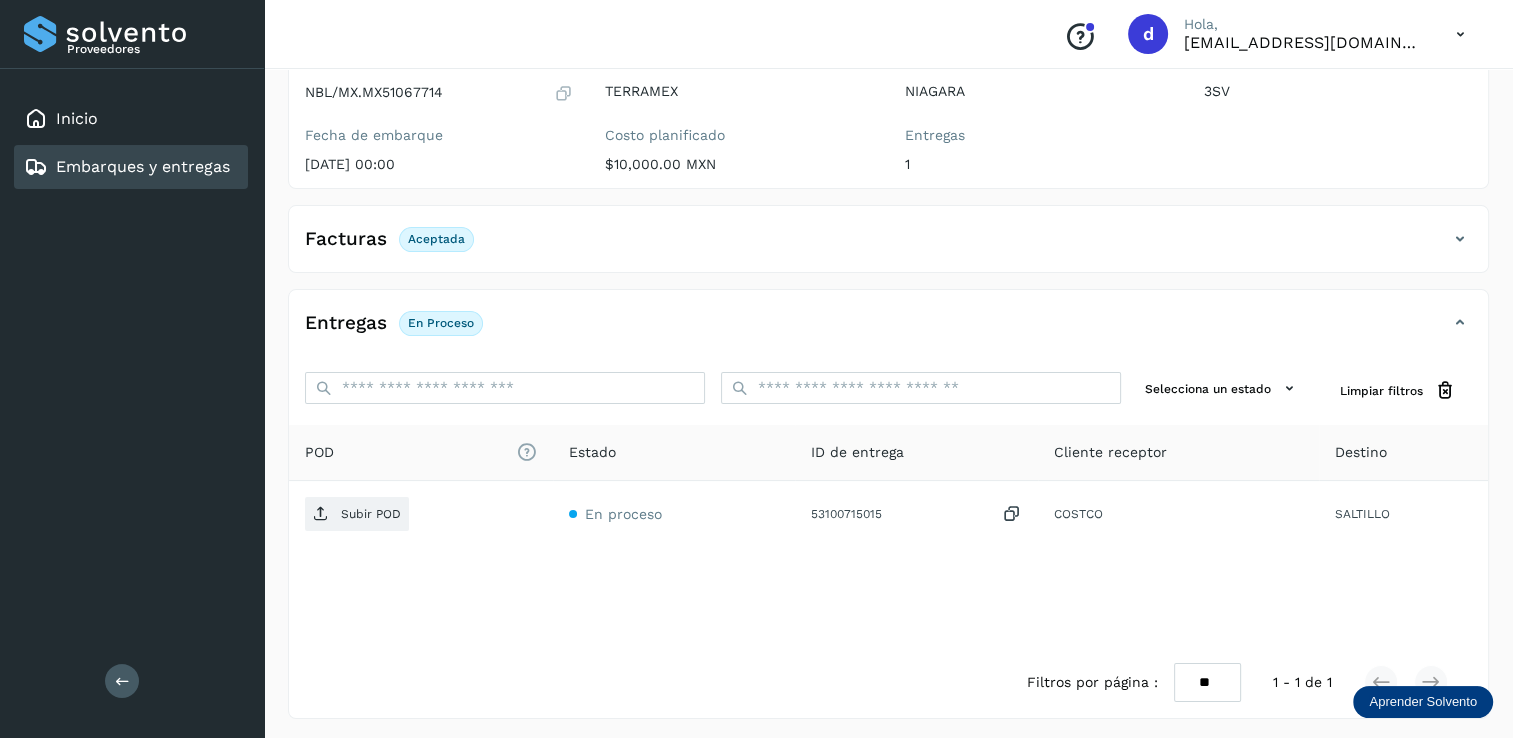 scroll, scrollTop: 207, scrollLeft: 0, axis: vertical 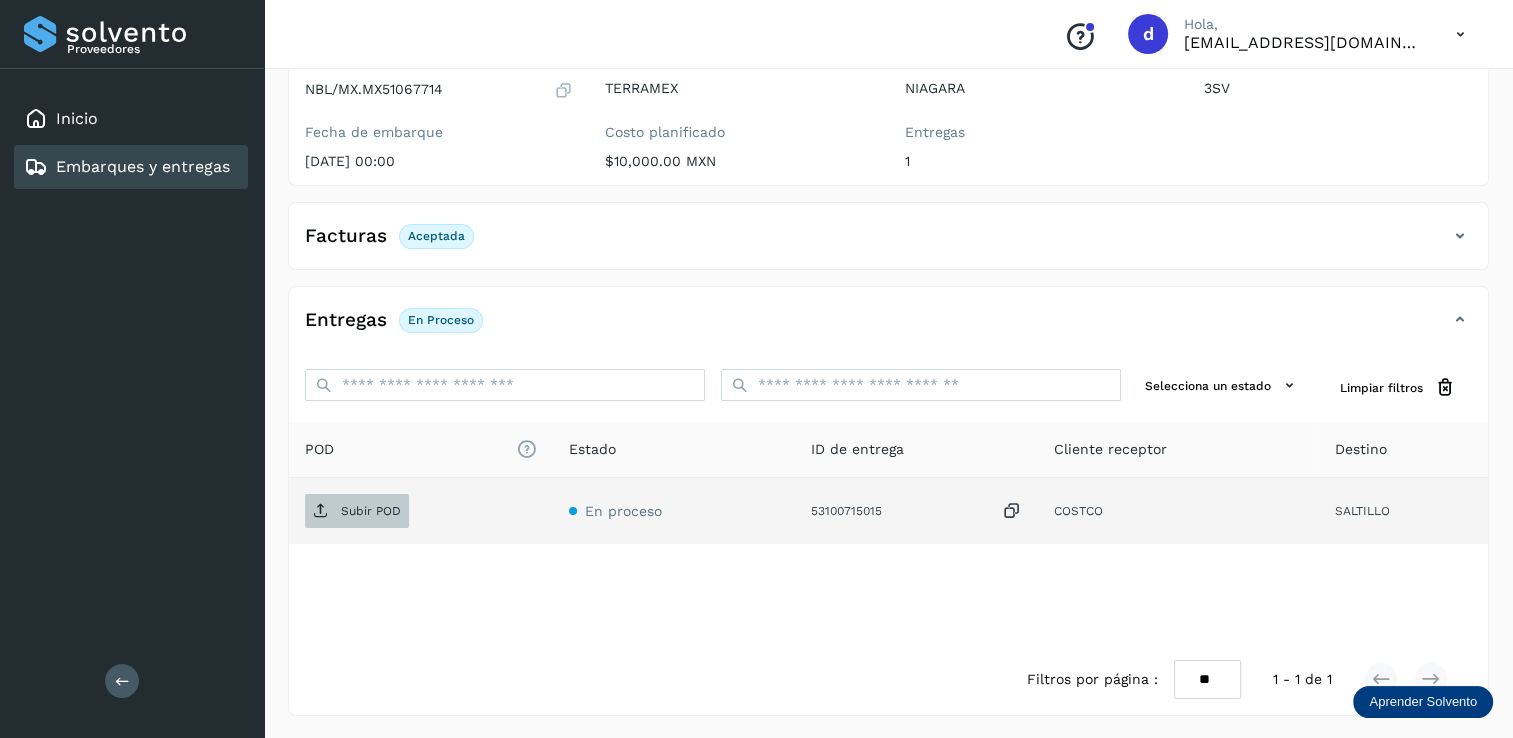 click on "Subir POD" at bounding box center (371, 511) 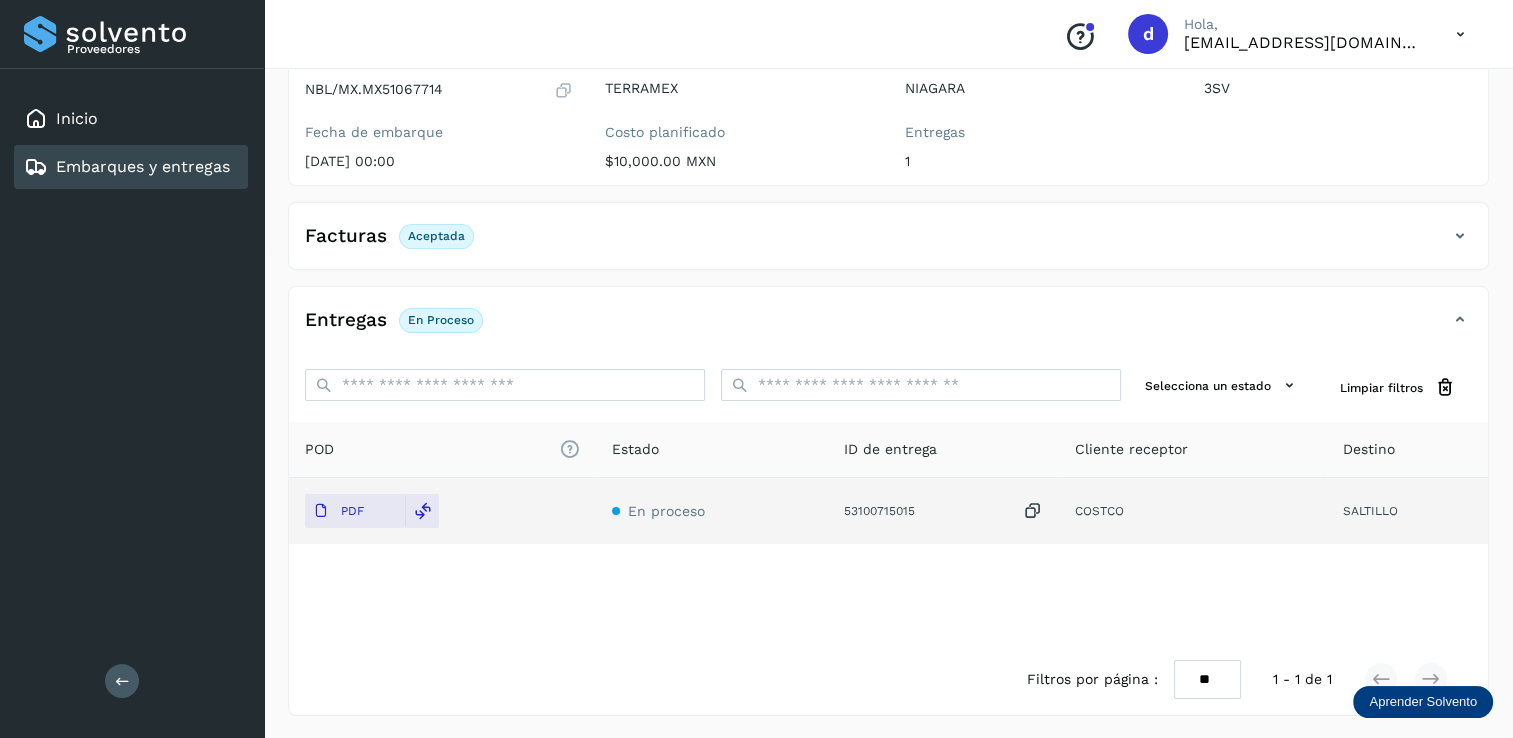 click on "En proceso" 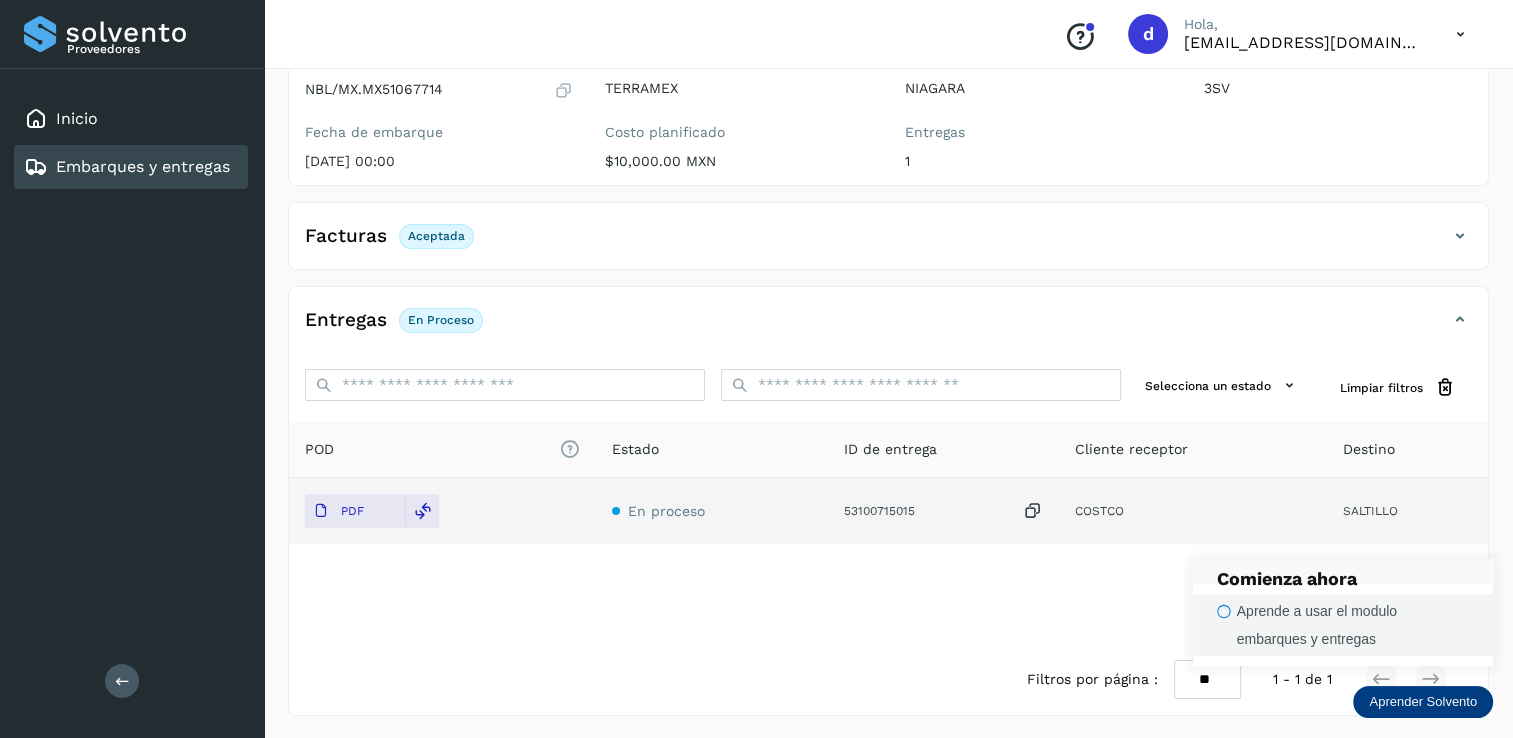 click 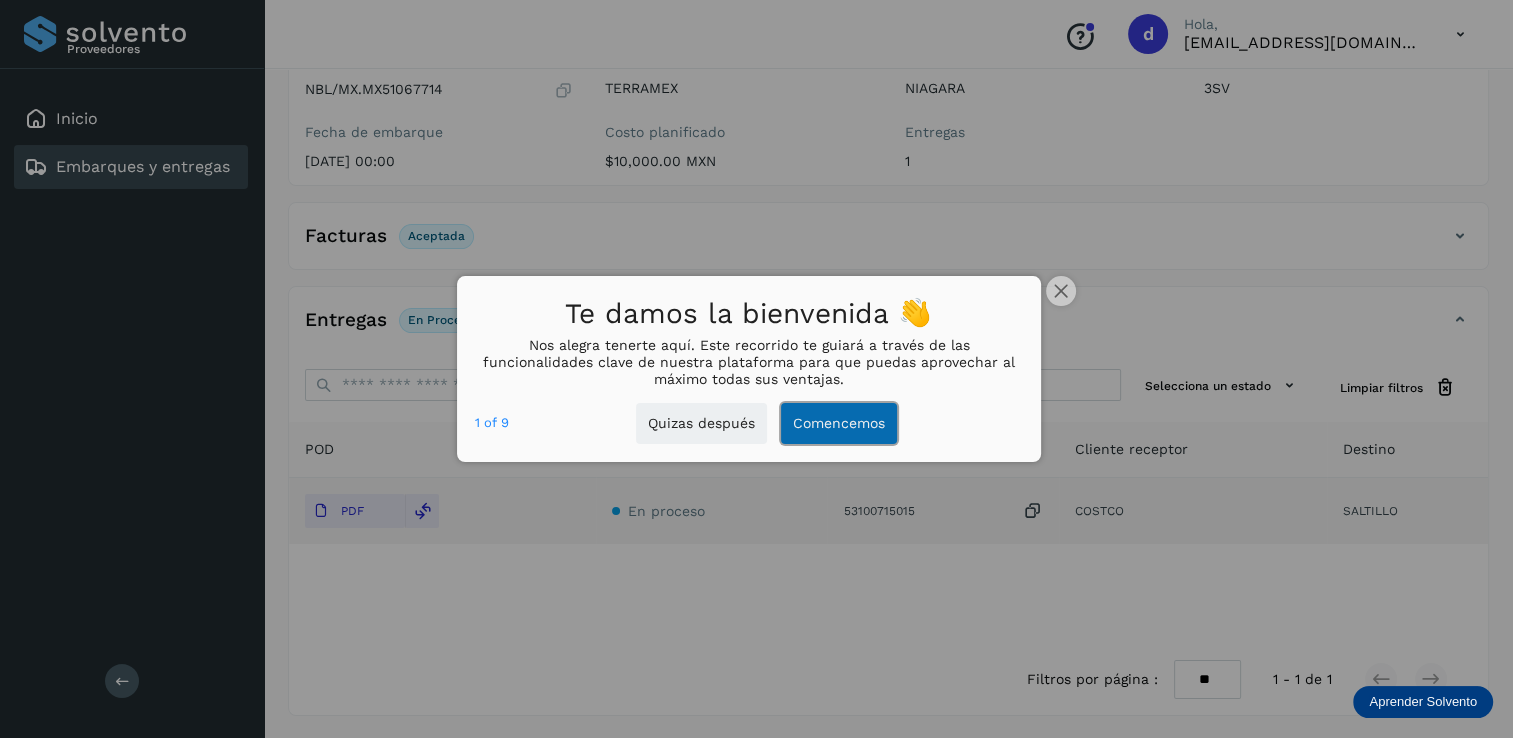 click on "Comencemos" at bounding box center (839, 423) 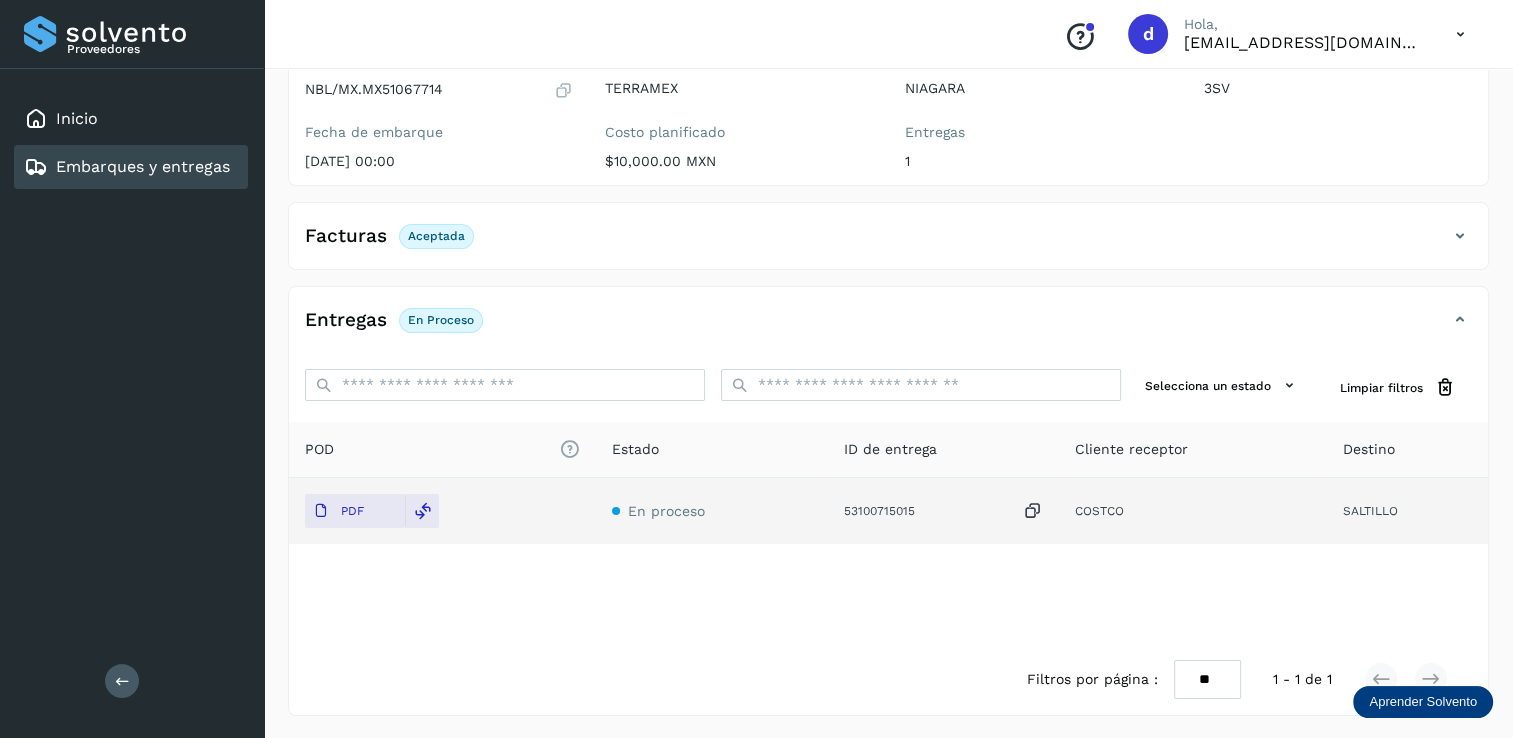 scroll, scrollTop: 0, scrollLeft: 0, axis: both 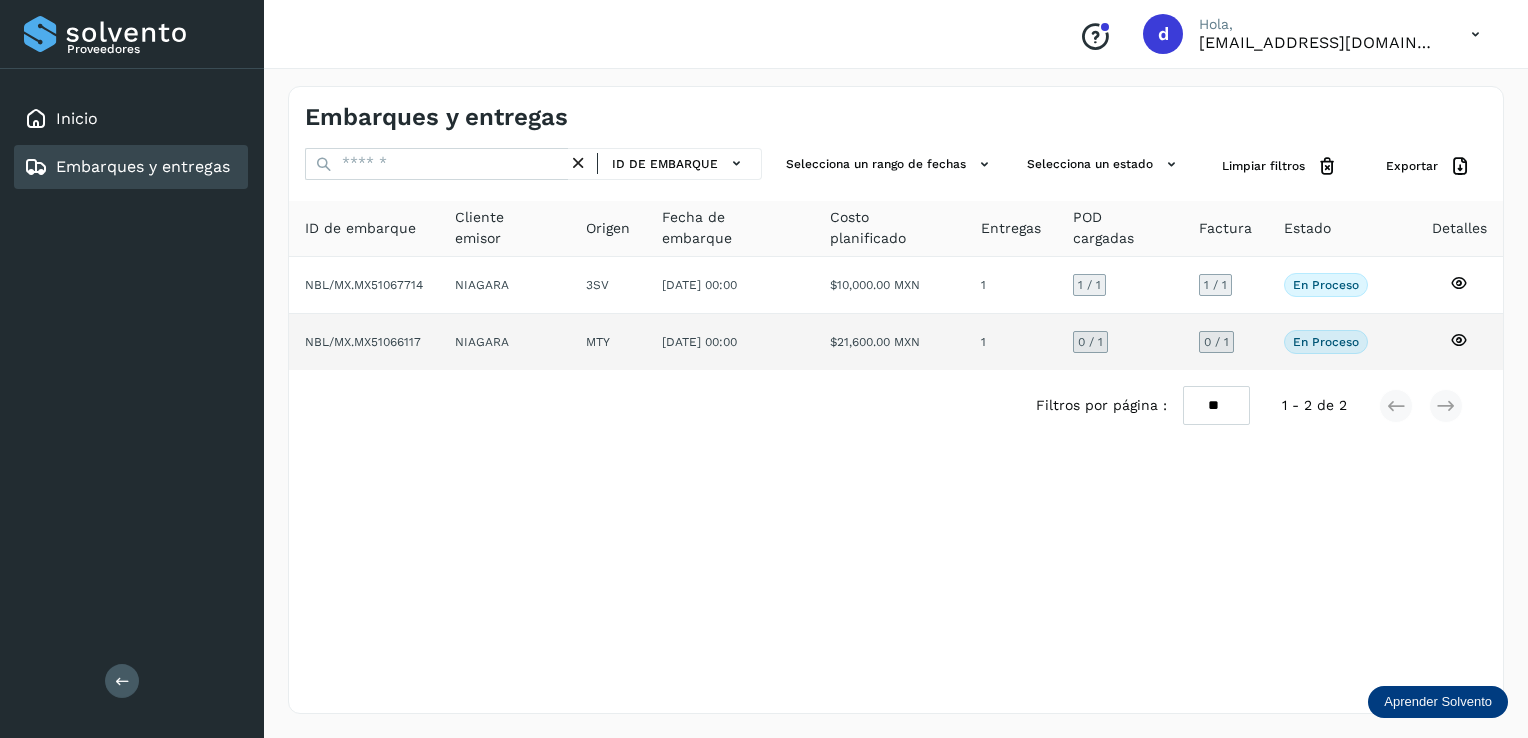click 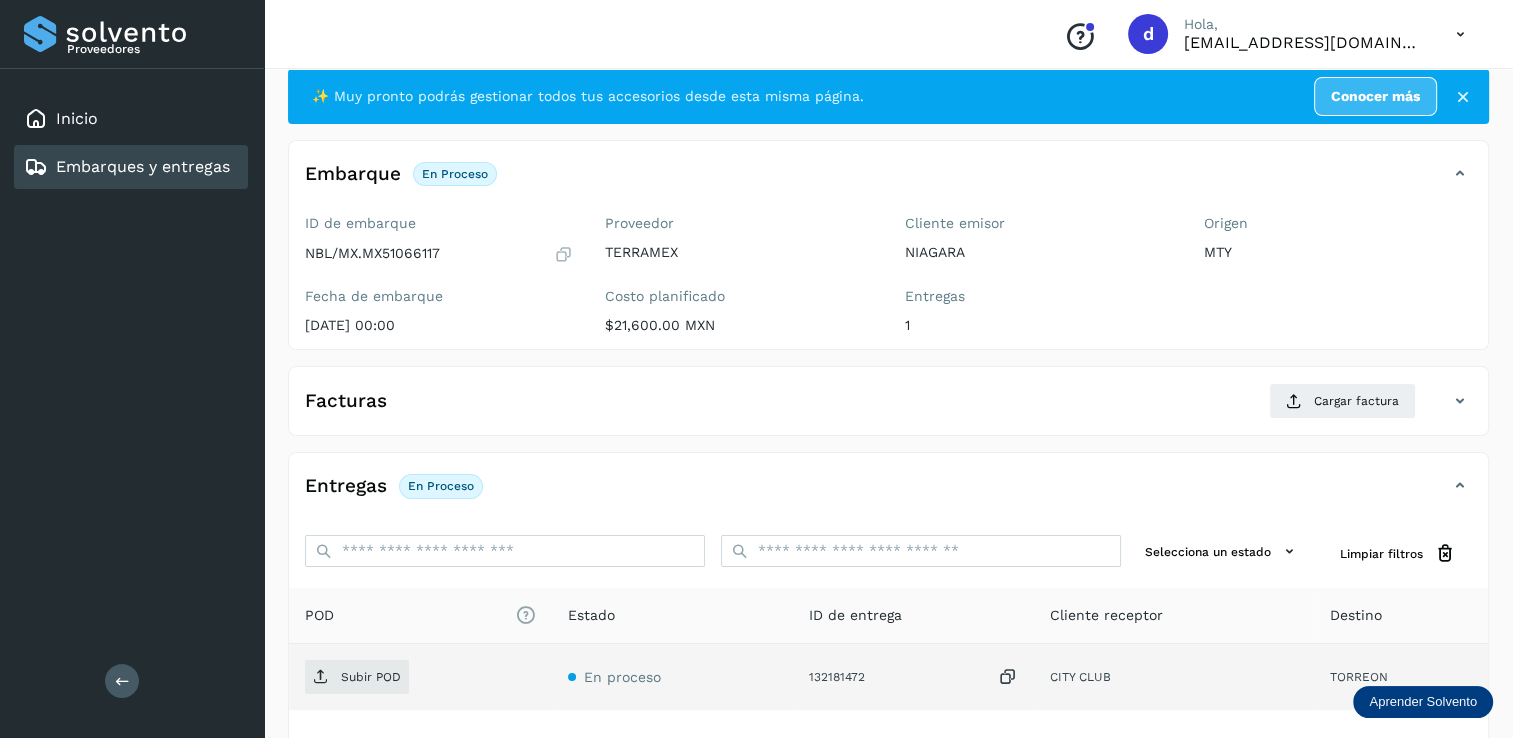 scroll, scrollTop: 208, scrollLeft: 0, axis: vertical 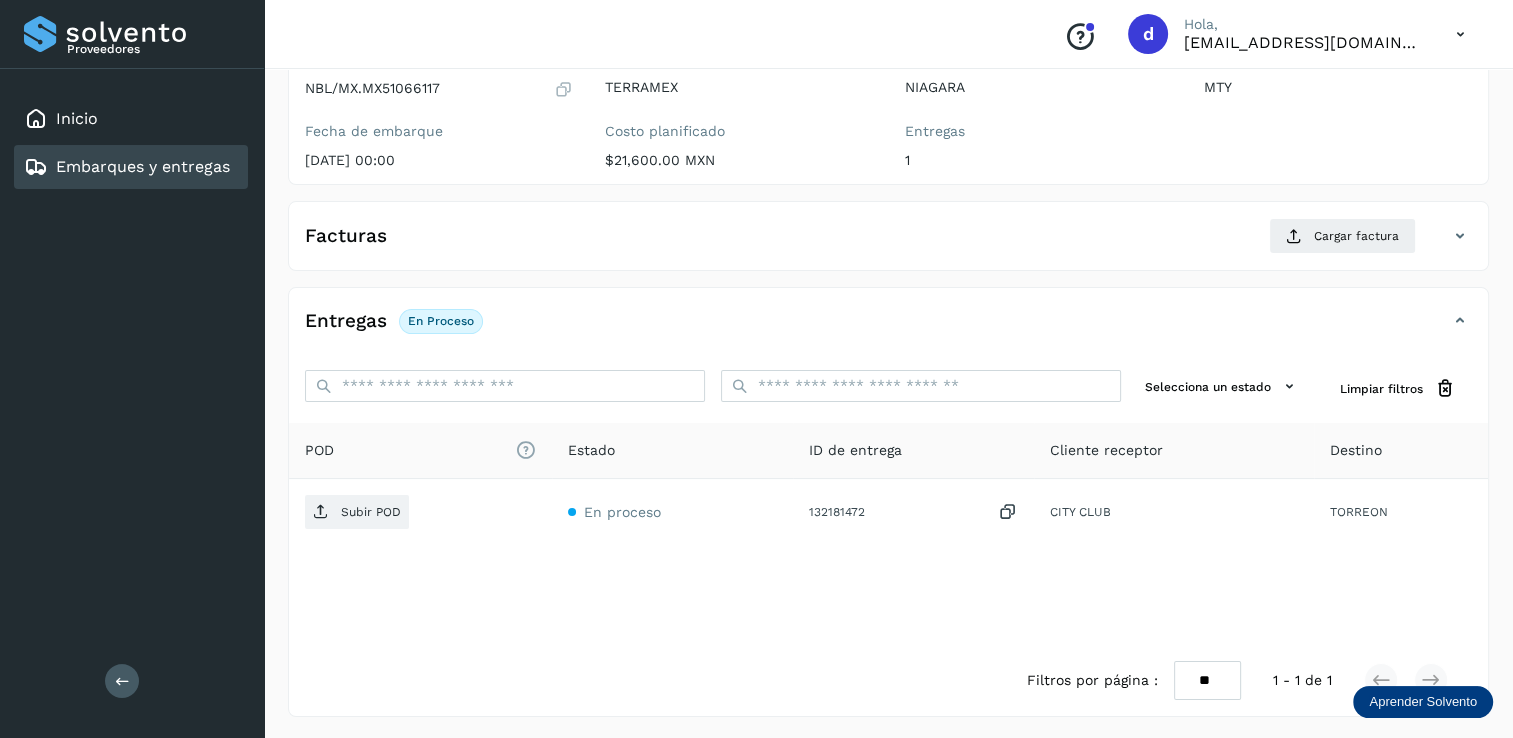 click on "Embarques y entregas" at bounding box center [143, 166] 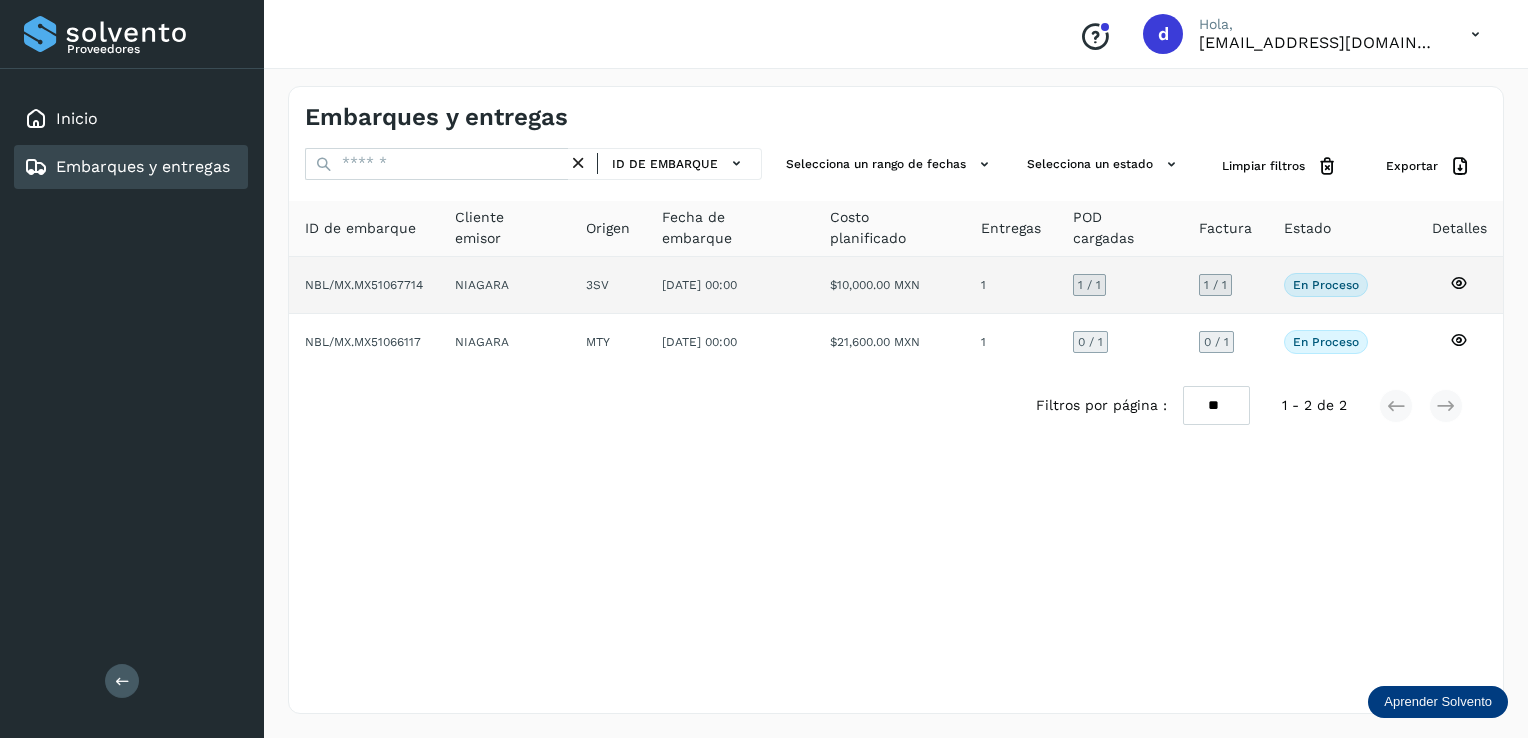click 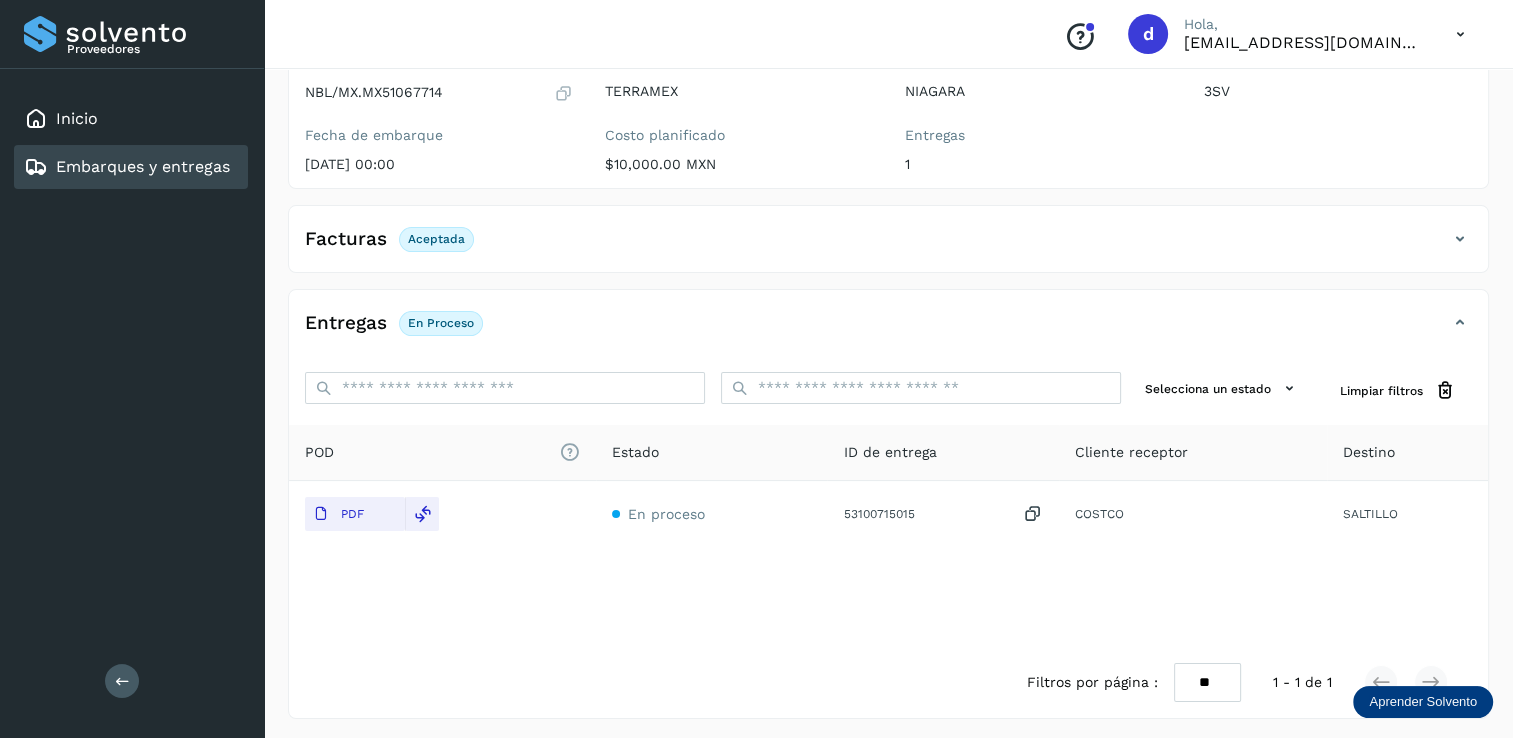 scroll, scrollTop: 207, scrollLeft: 0, axis: vertical 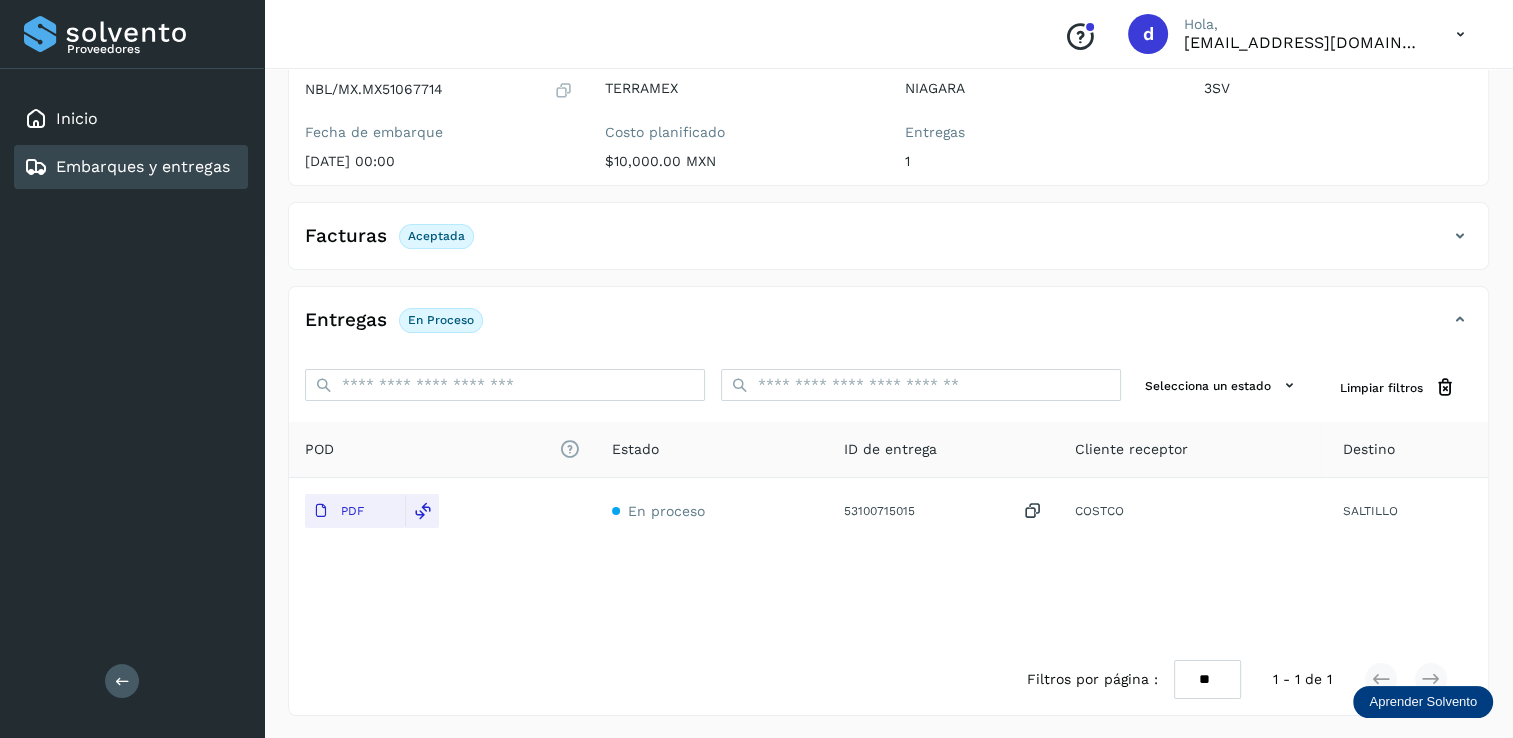 click on "Aceptada" 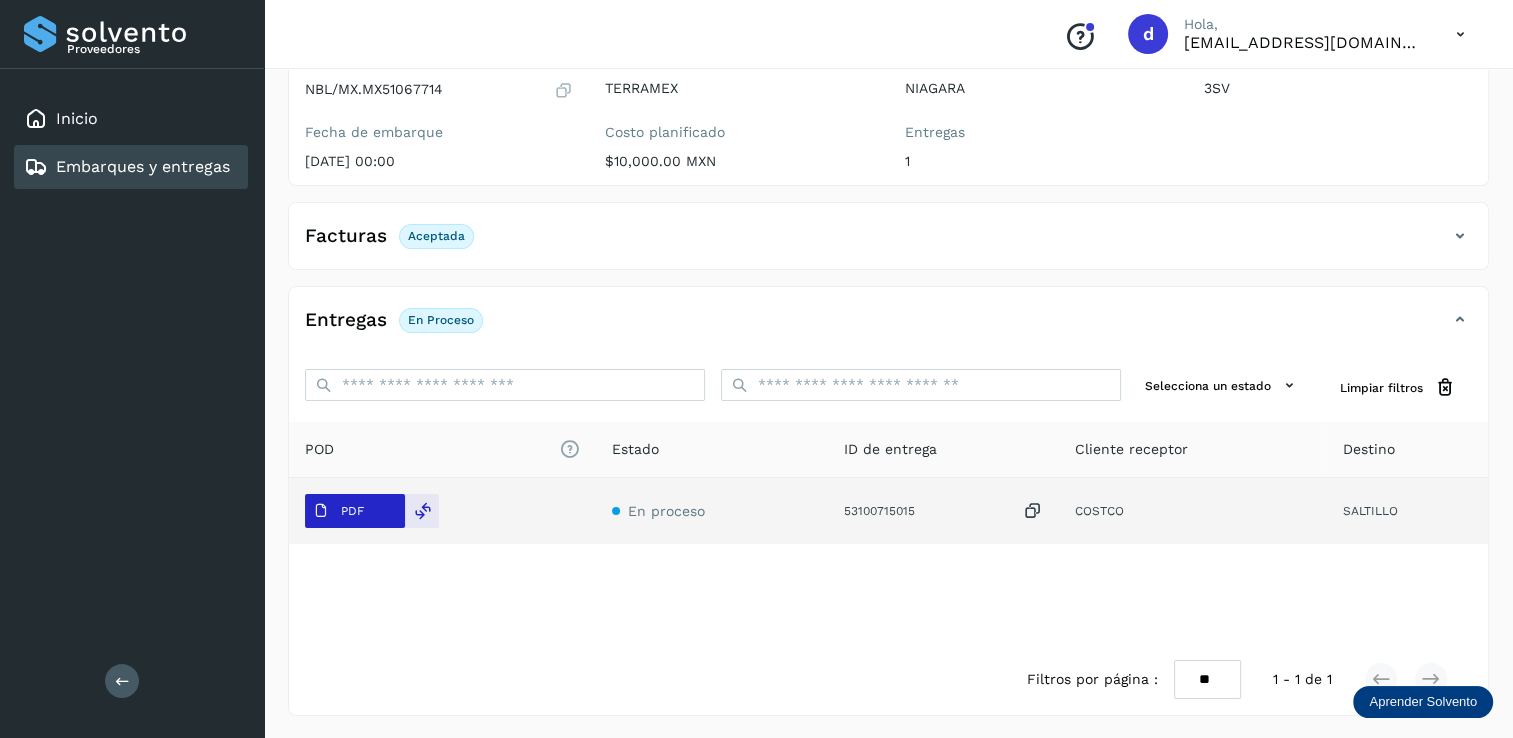 click on "PDF" at bounding box center (338, 511) 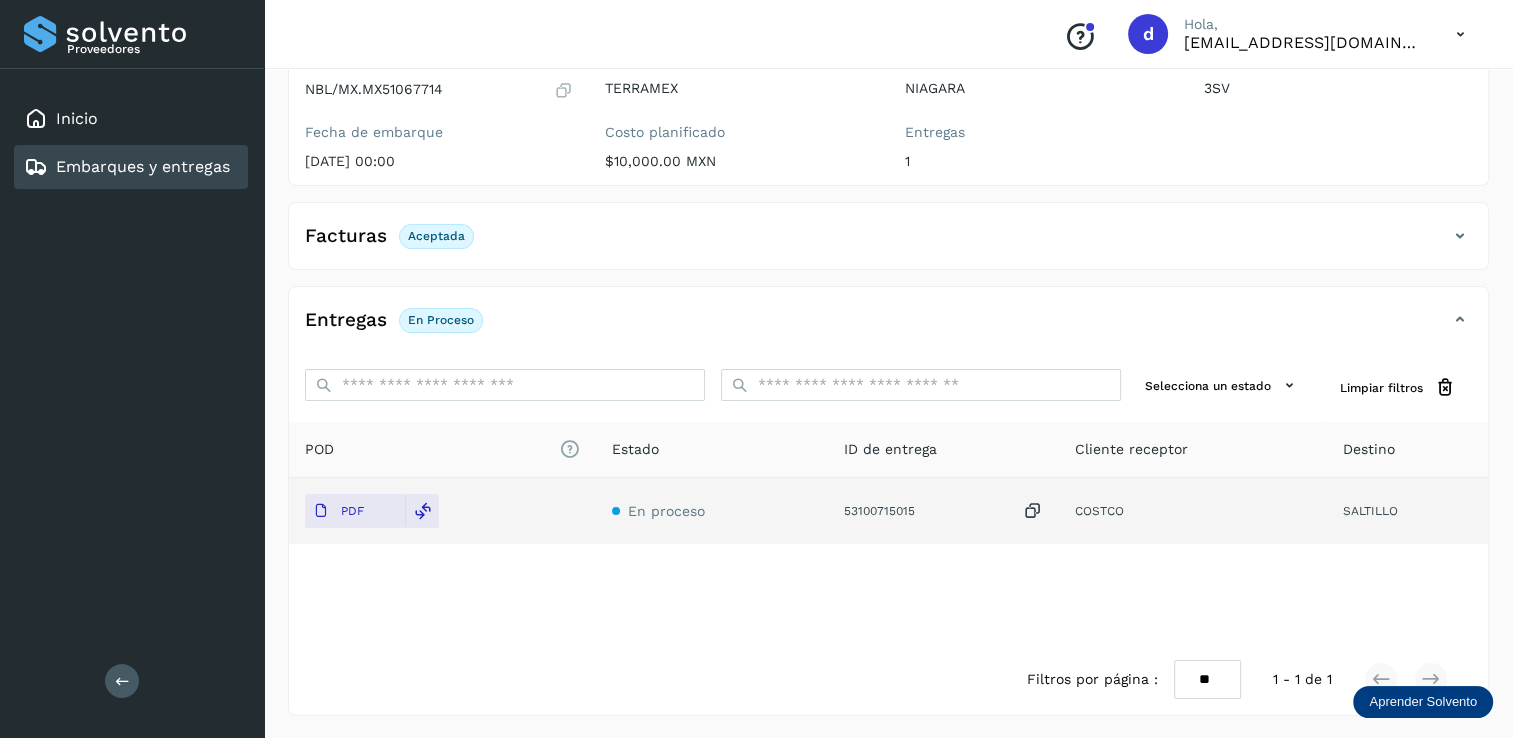 click on "En proceso" at bounding box center [666, 511] 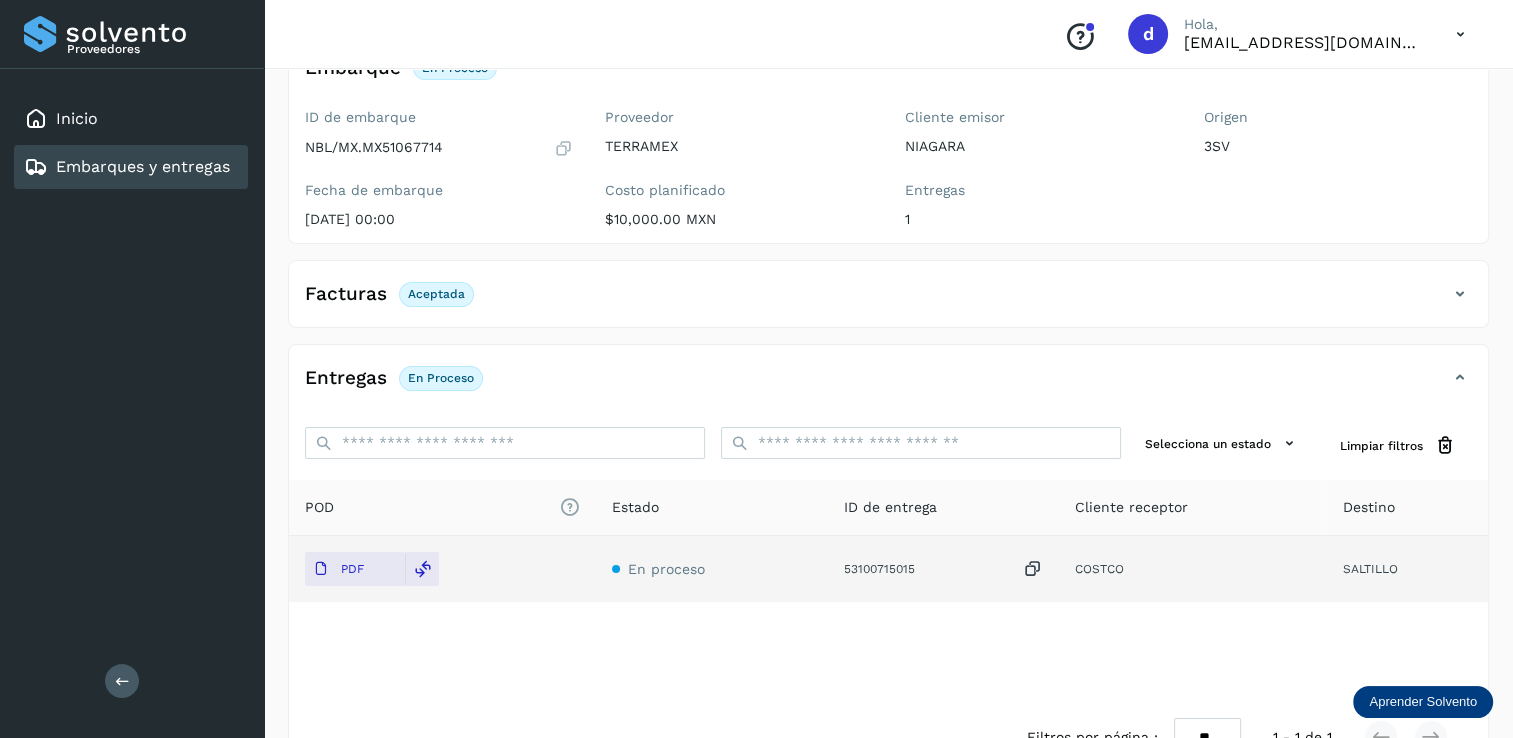scroll, scrollTop: 207, scrollLeft: 0, axis: vertical 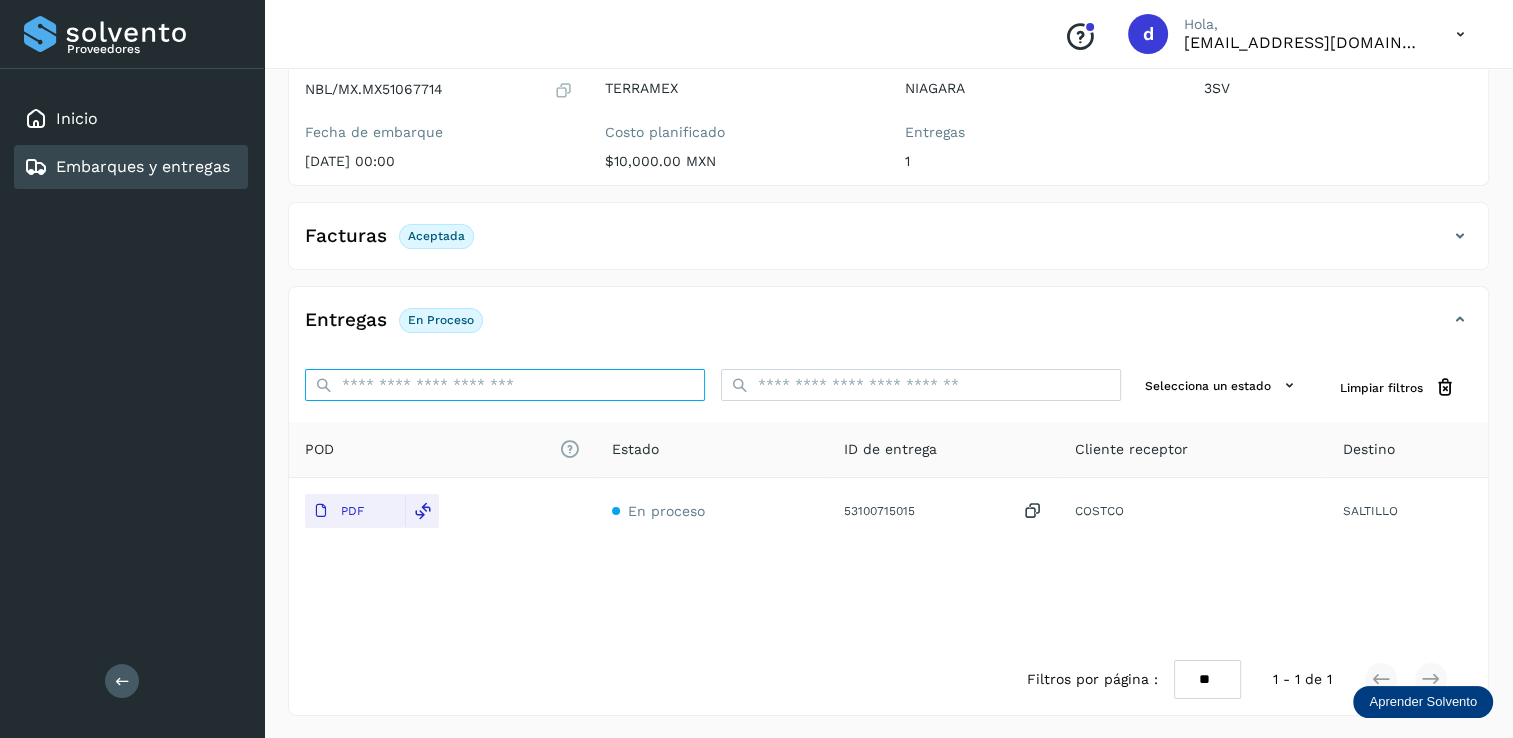 click on "ID de embarque" at bounding box center [505, 385] 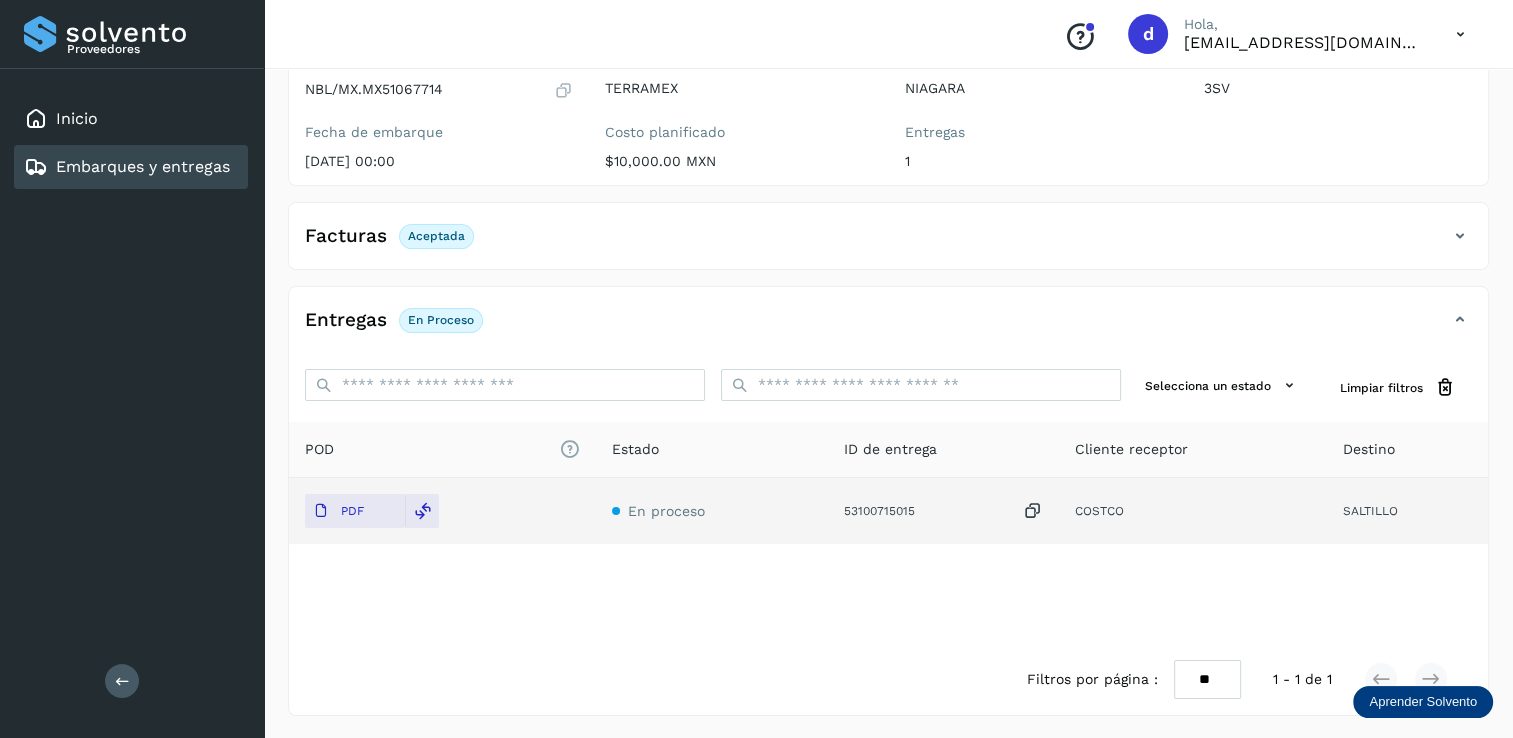 click at bounding box center (1033, 511) 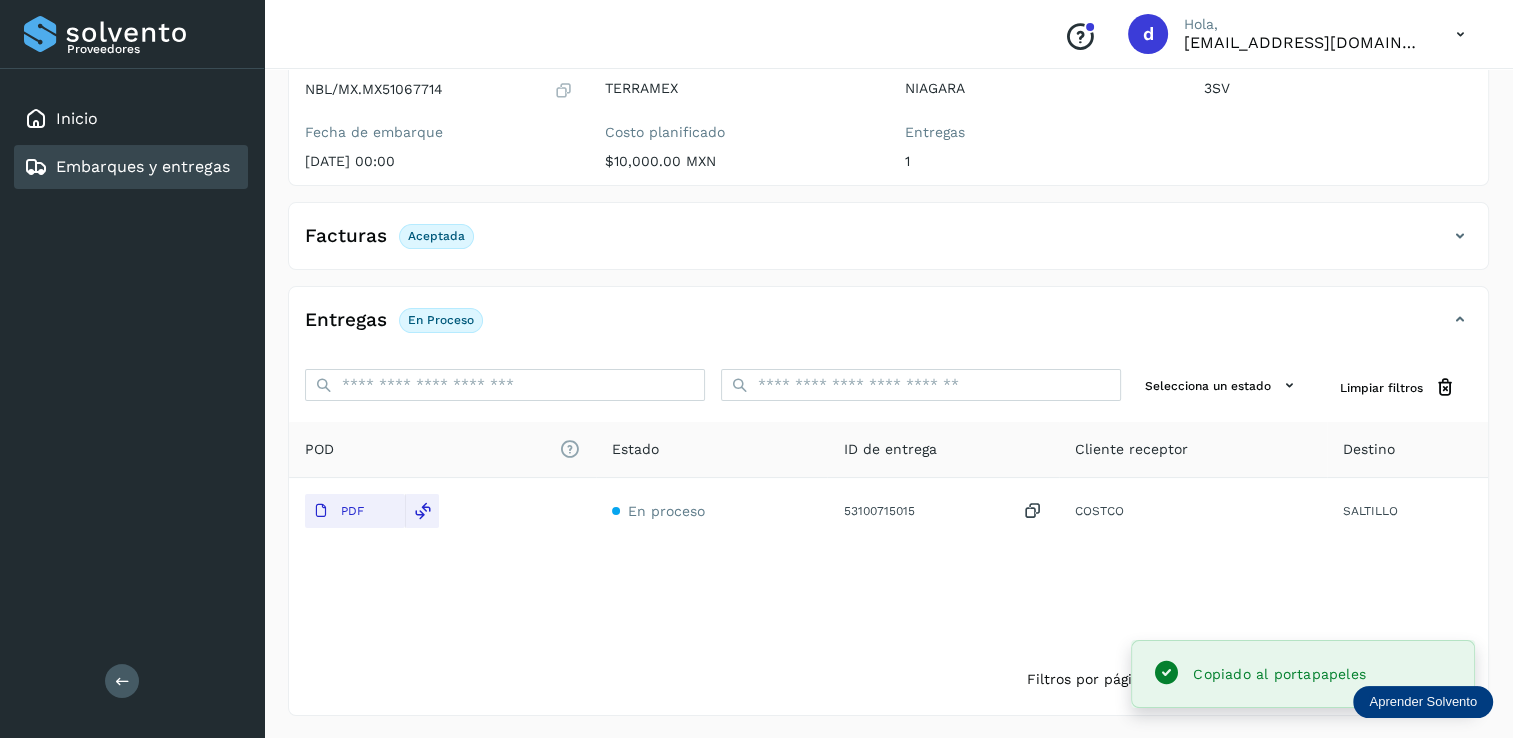 click on "POD
El tamaño máximo de archivo es de 20 Mb.
Estado ID de entrega Cliente receptor Destino PDF En proceso 53100715015  COSTCO SALTILLO" 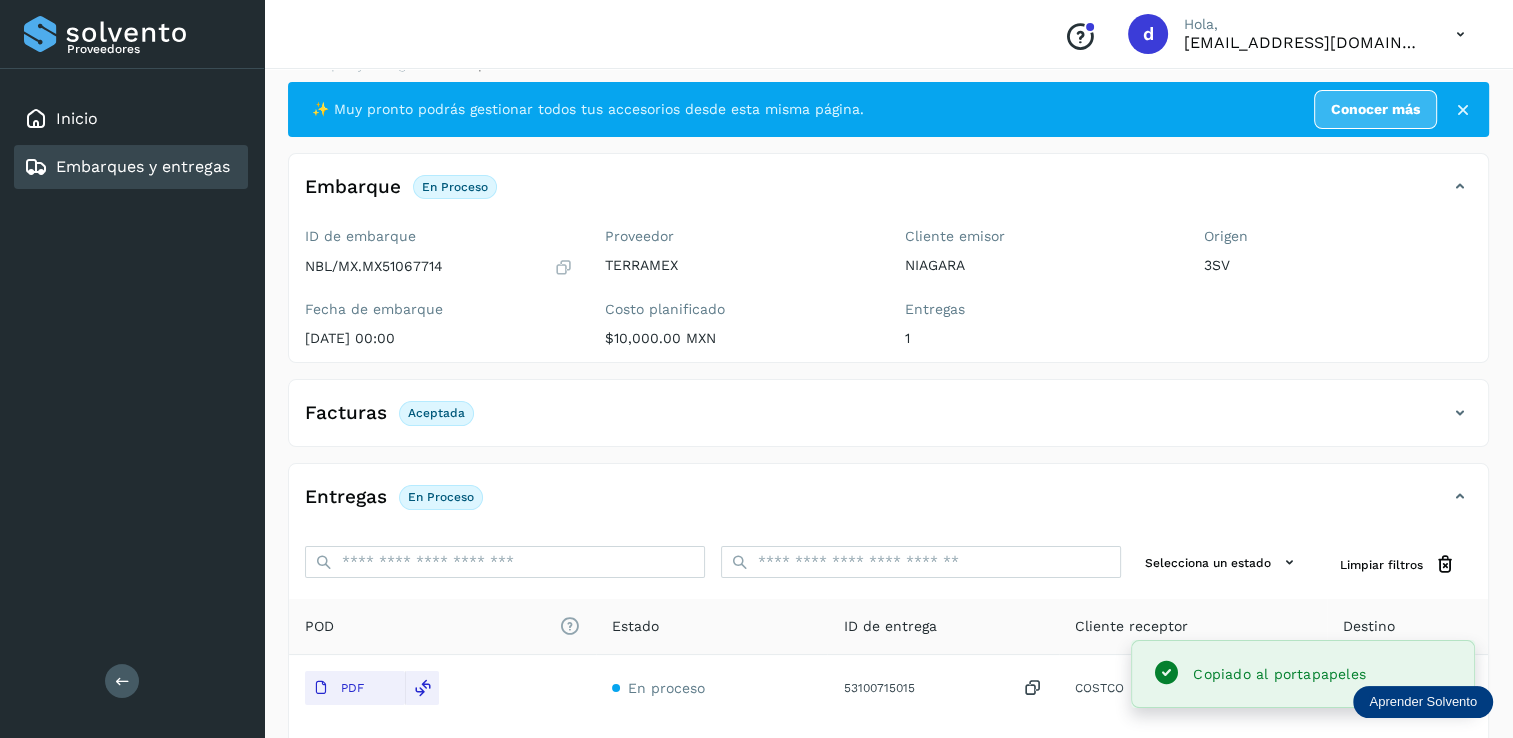 scroll, scrollTop: 0, scrollLeft: 0, axis: both 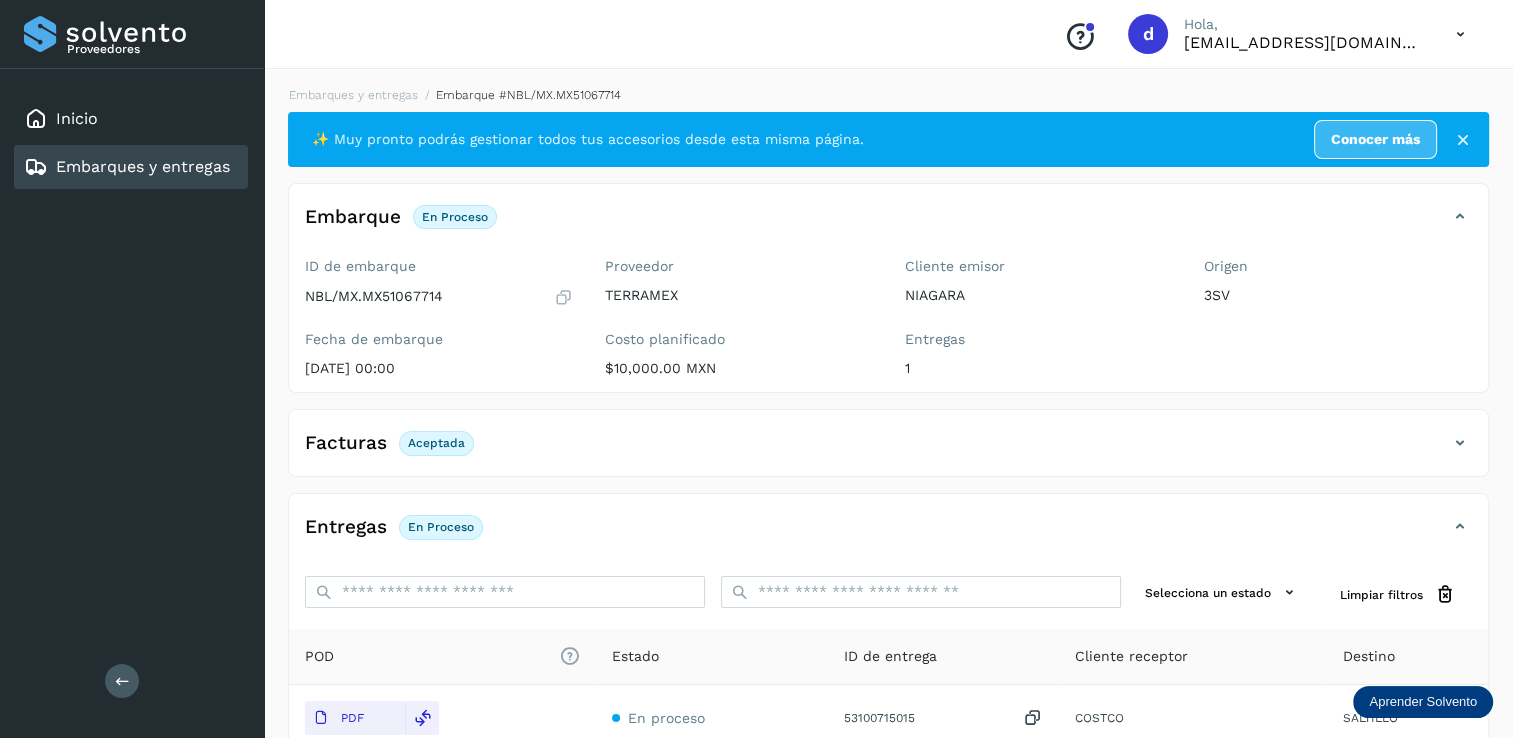 click on "Embarques y entregas" at bounding box center [143, 166] 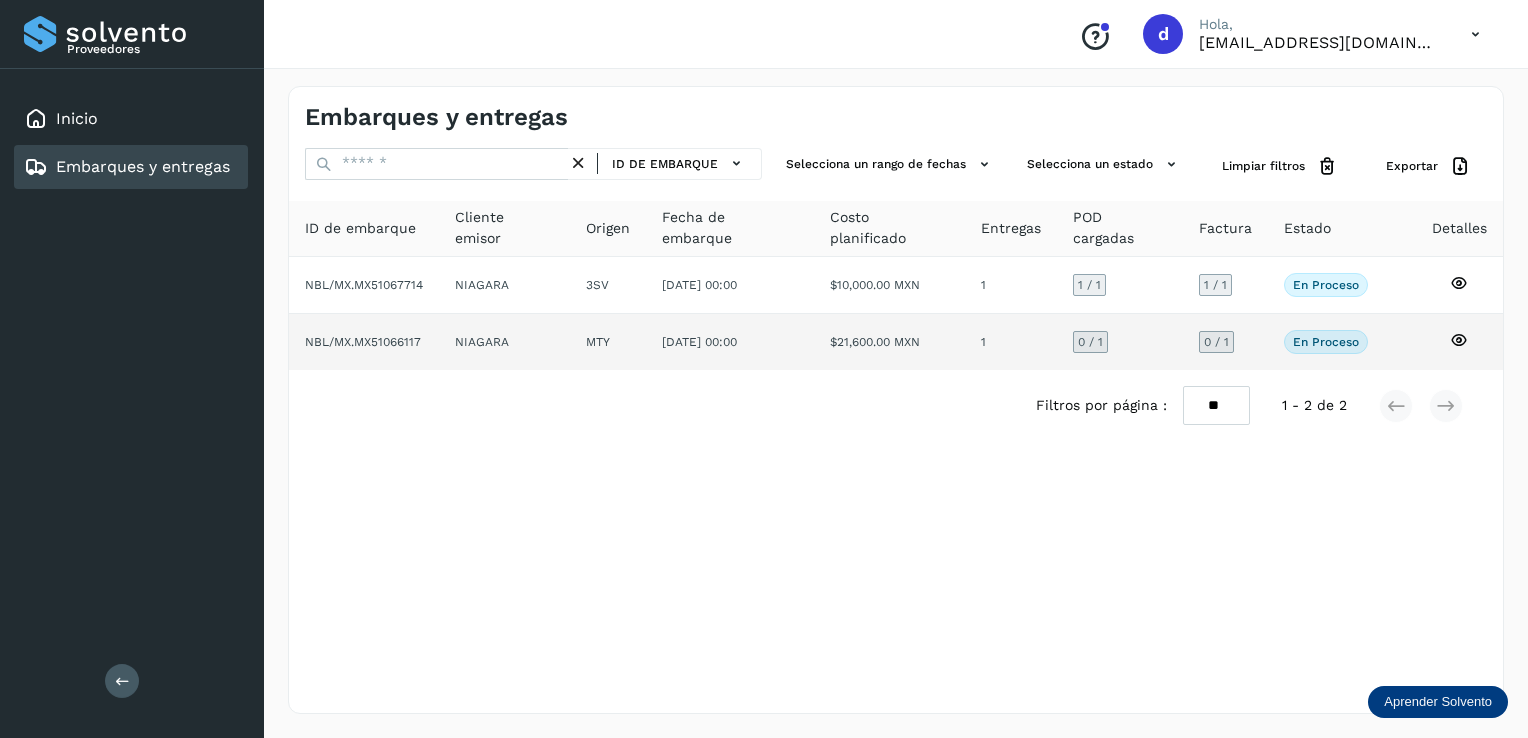 click on "NBL/MX.MX51066117" 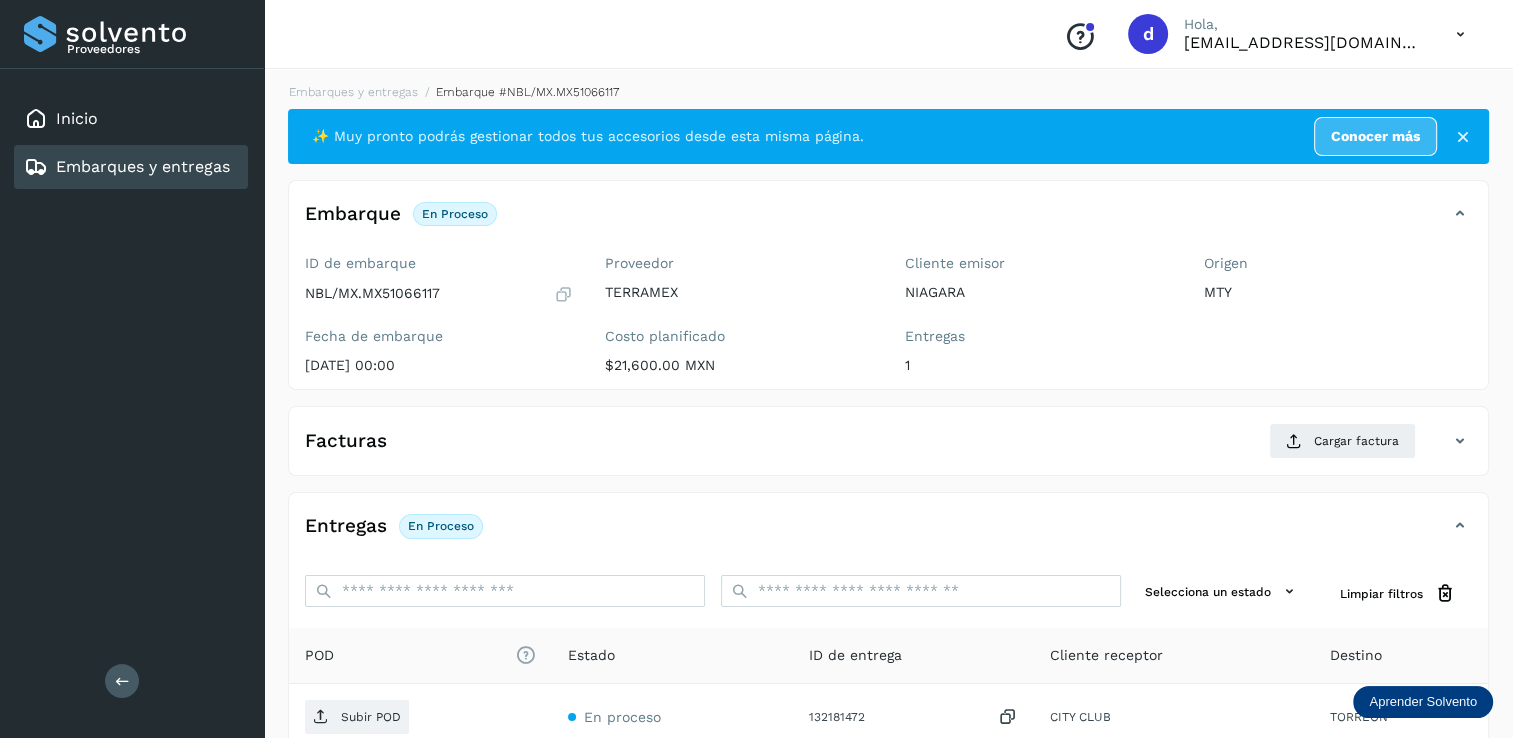scroll, scrollTop: 0, scrollLeft: 0, axis: both 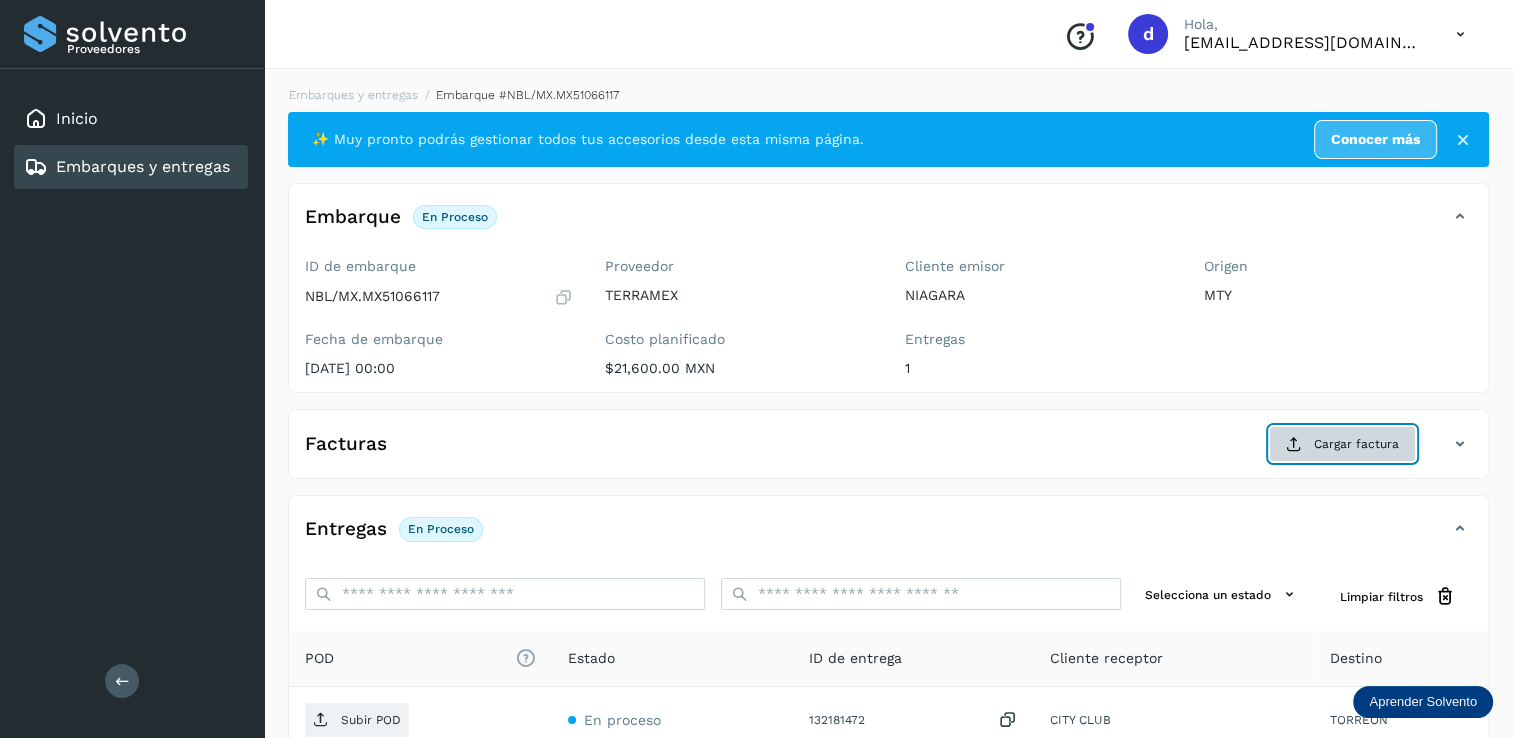 click on "Cargar factura" 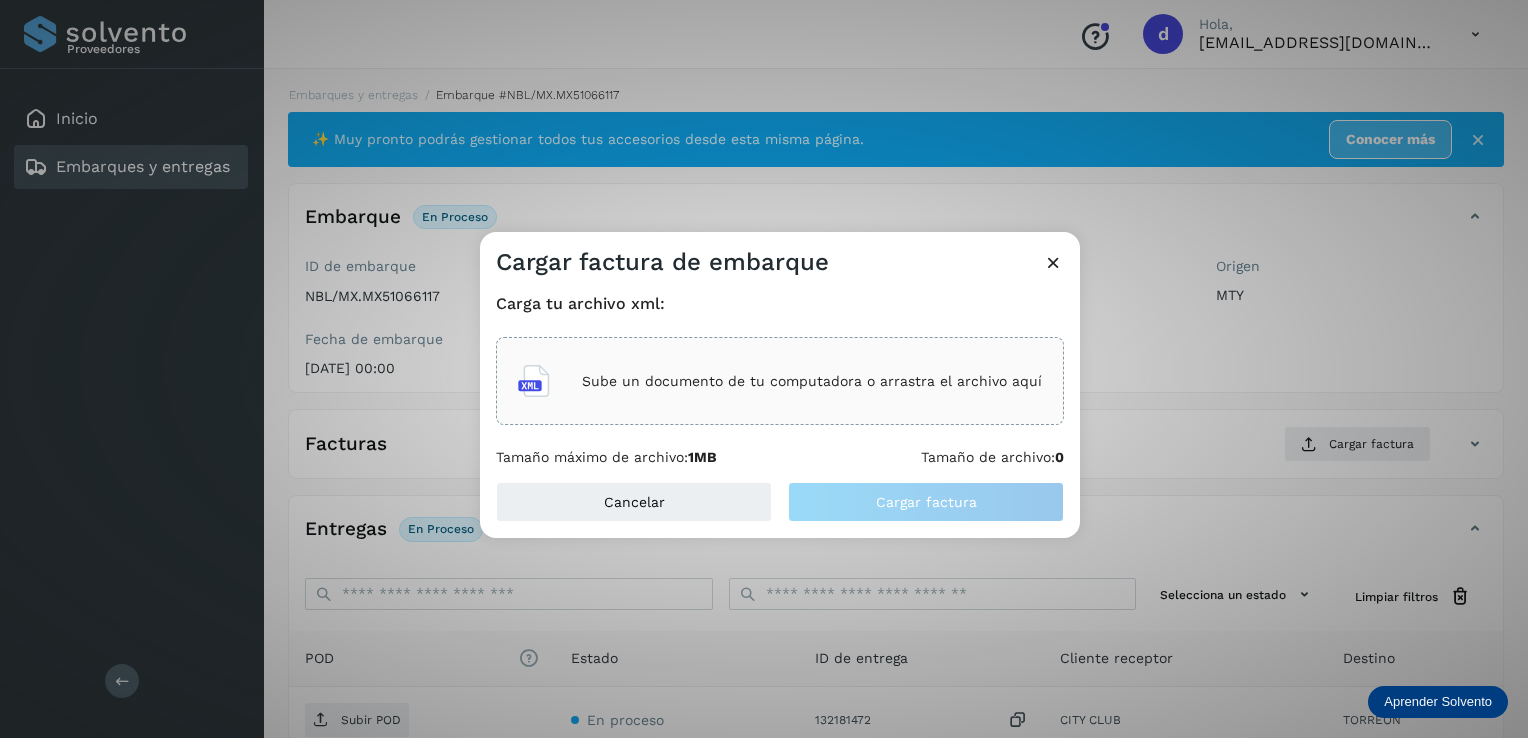 click on "Sube un documento de tu computadora o arrastra el archivo aquí" at bounding box center (812, 381) 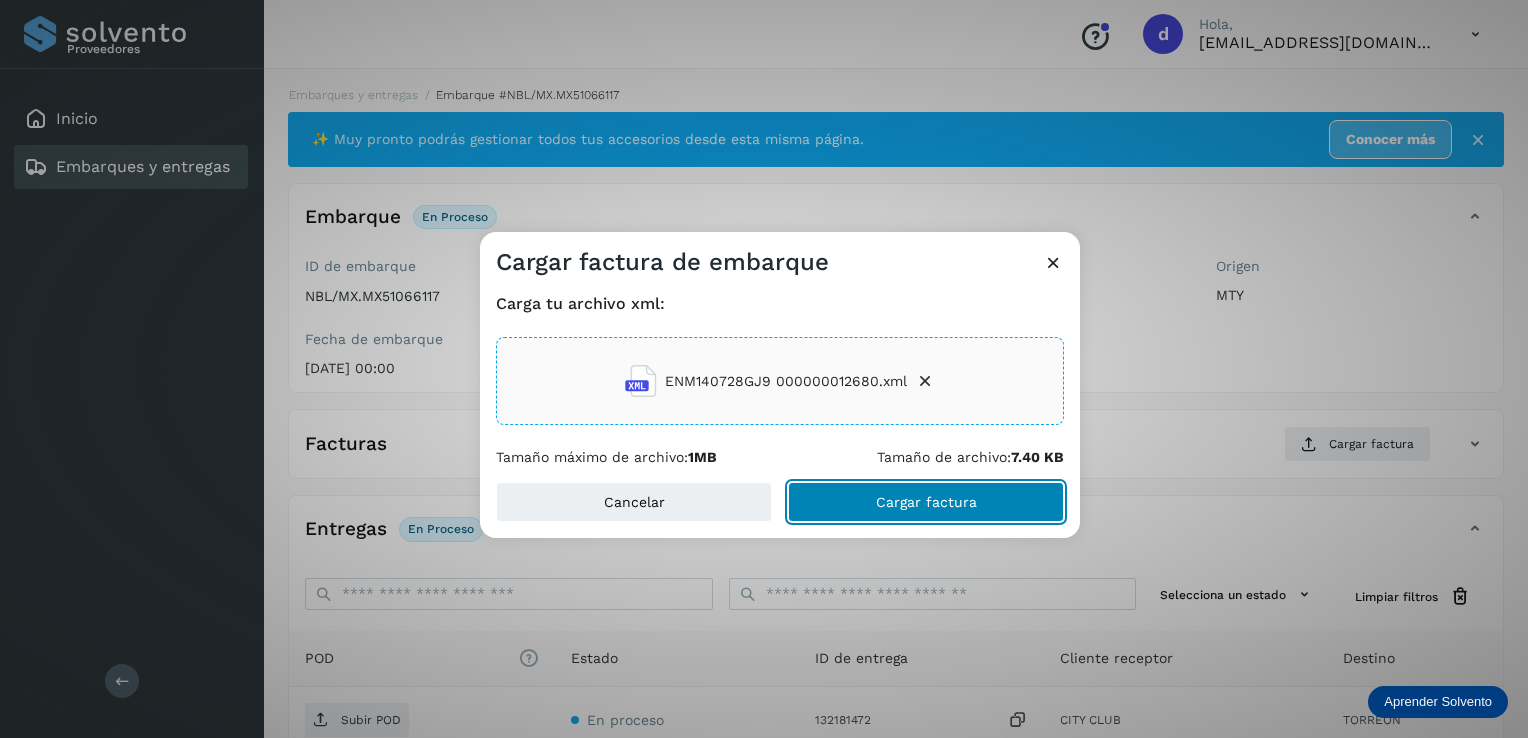 click on "Cargar factura" 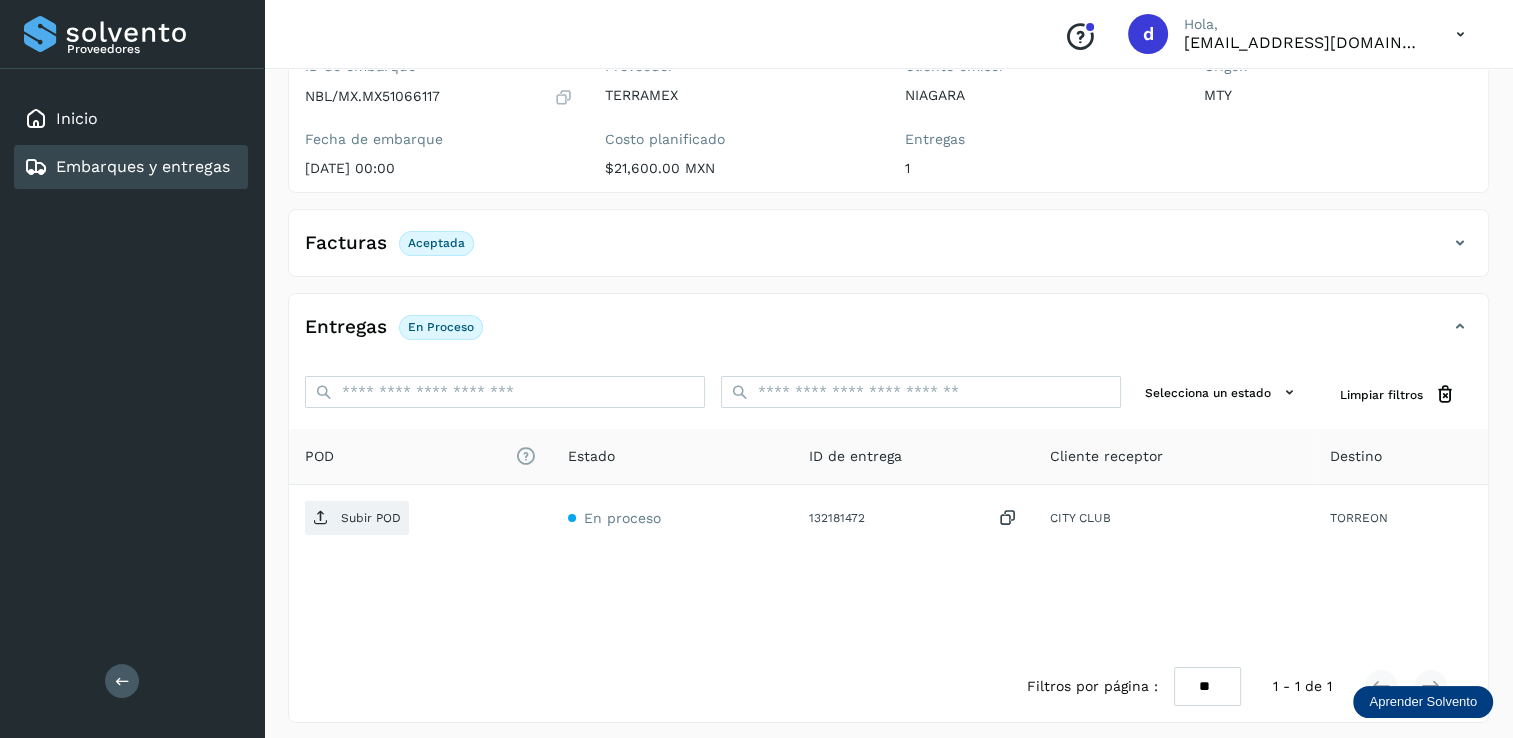 scroll, scrollTop: 207, scrollLeft: 0, axis: vertical 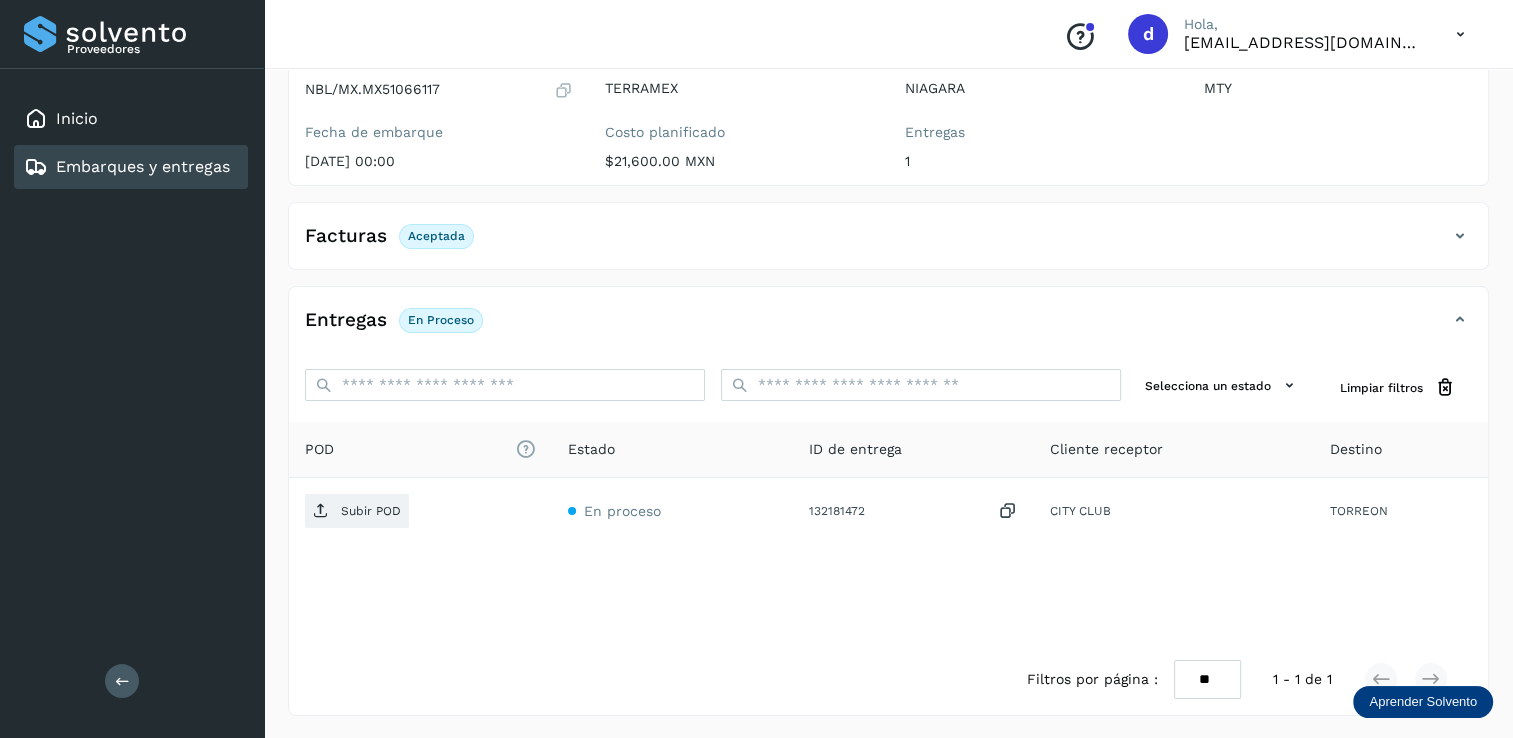 click on "Entregas En proceso" 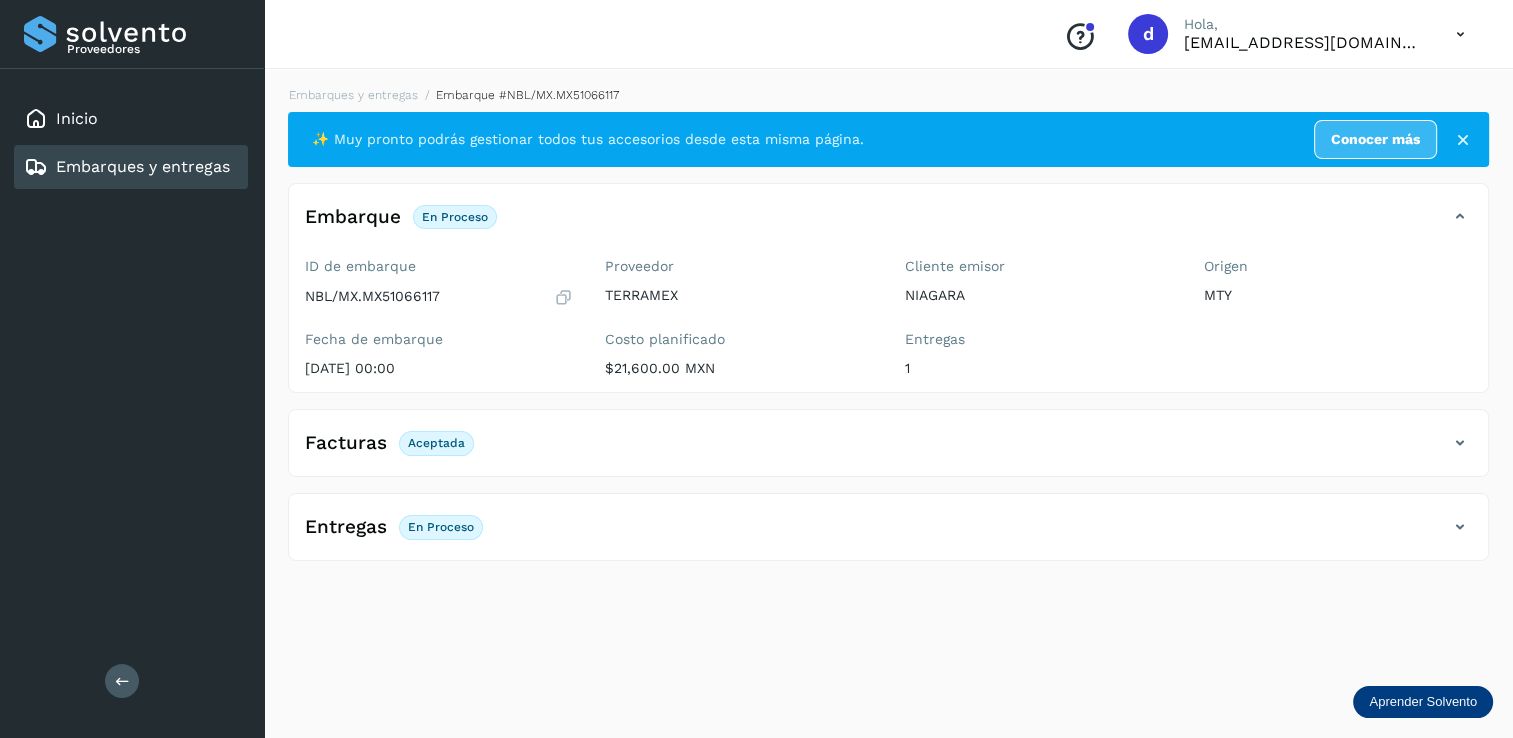 scroll, scrollTop: 0, scrollLeft: 0, axis: both 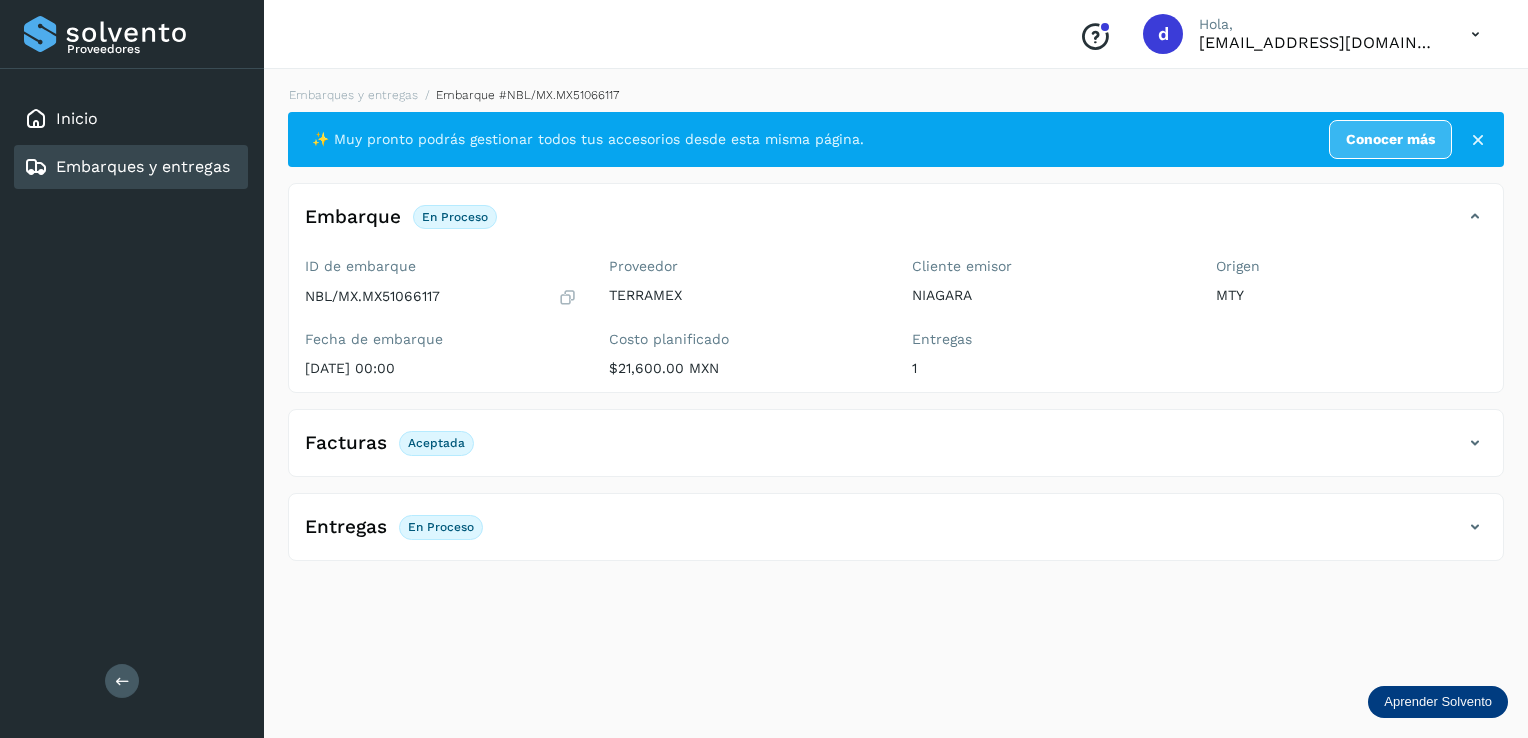 click on "En proceso" 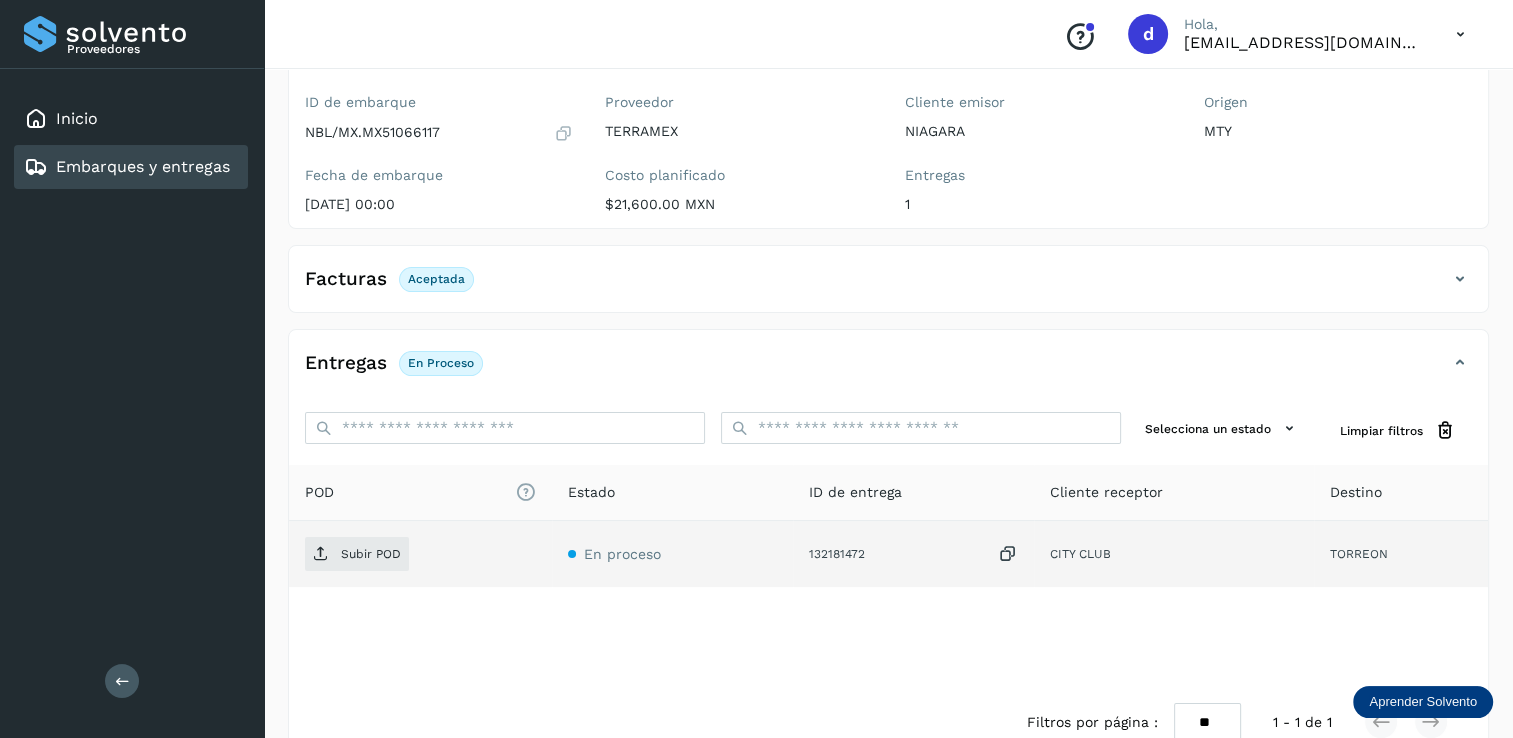 scroll, scrollTop: 207, scrollLeft: 0, axis: vertical 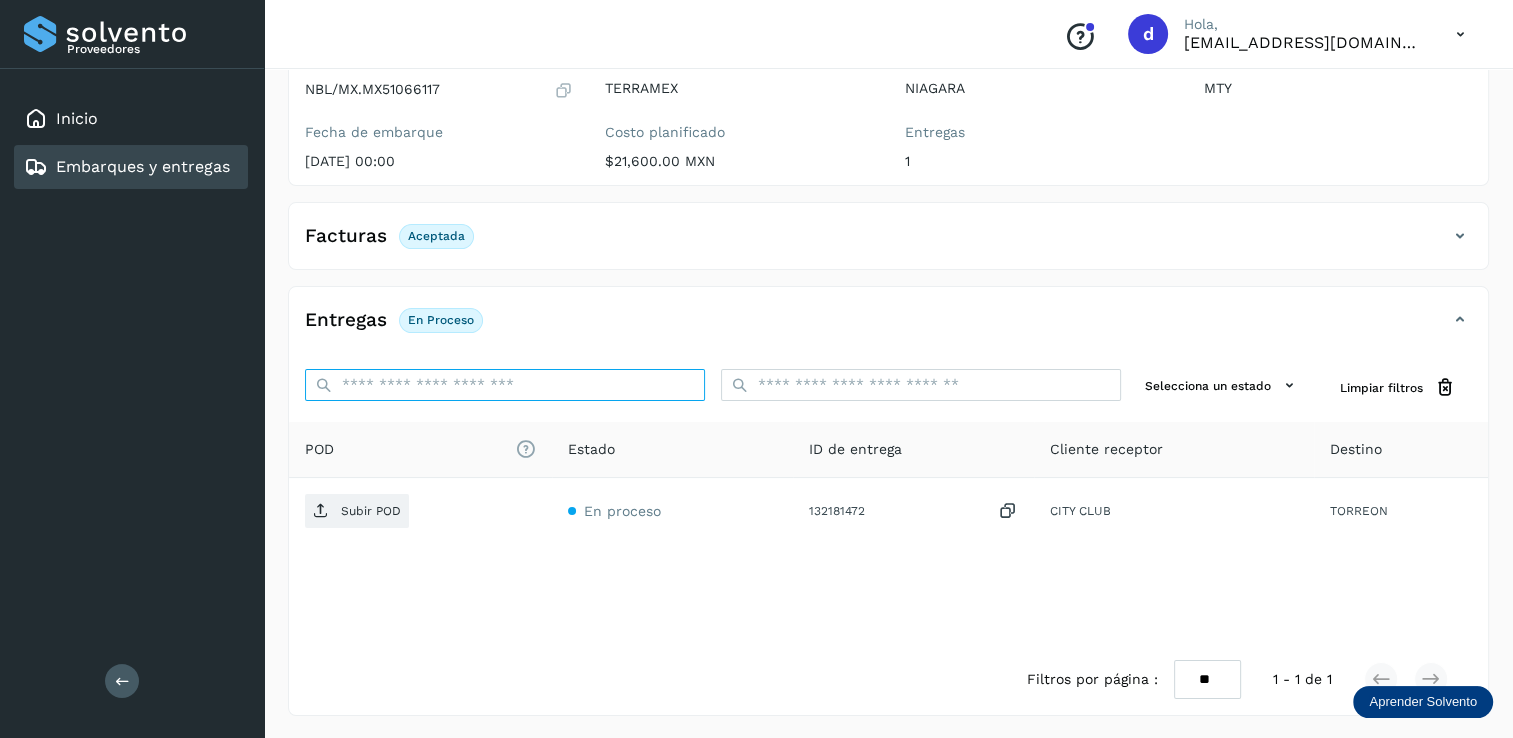 click on "ID de embarque" at bounding box center [505, 385] 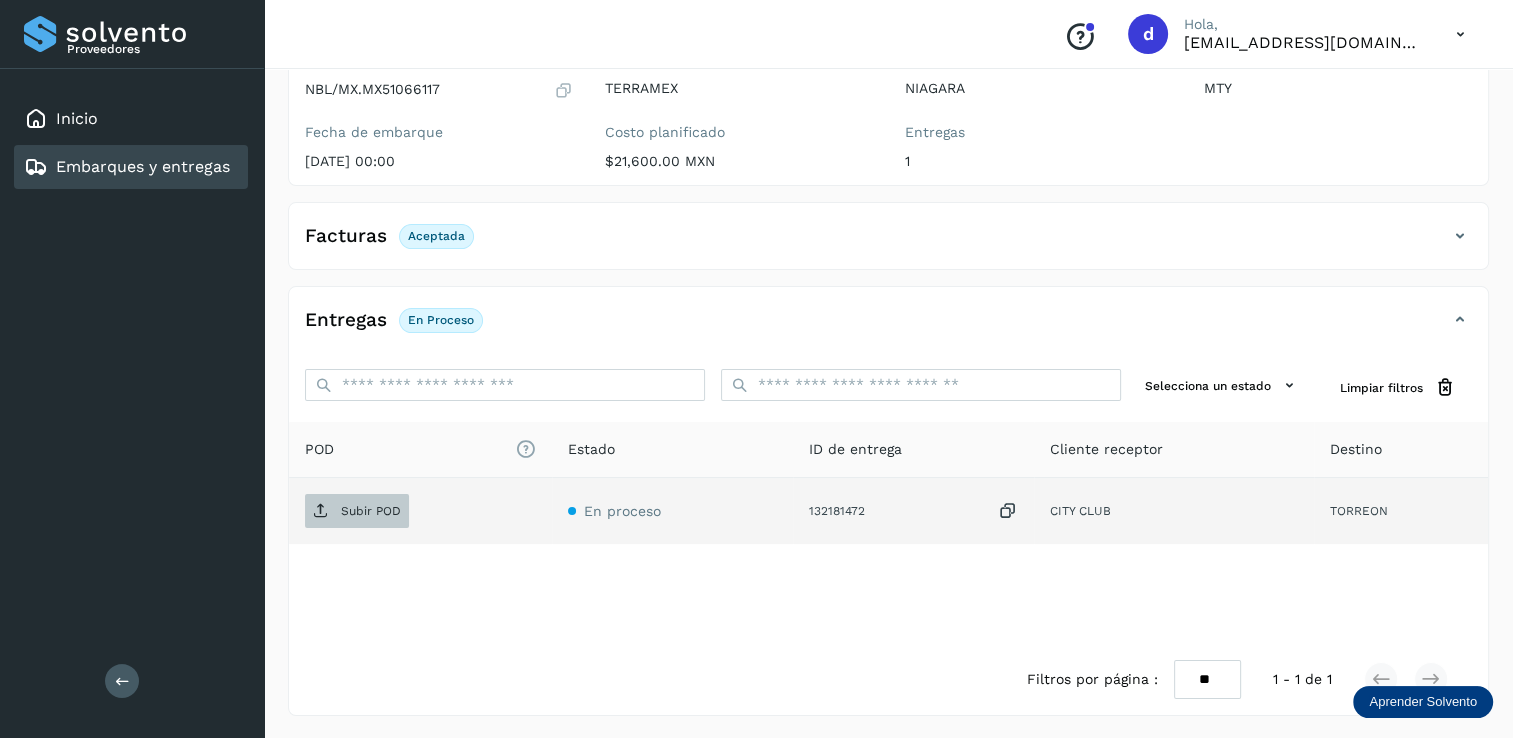 click on "Subir POD" at bounding box center (357, 511) 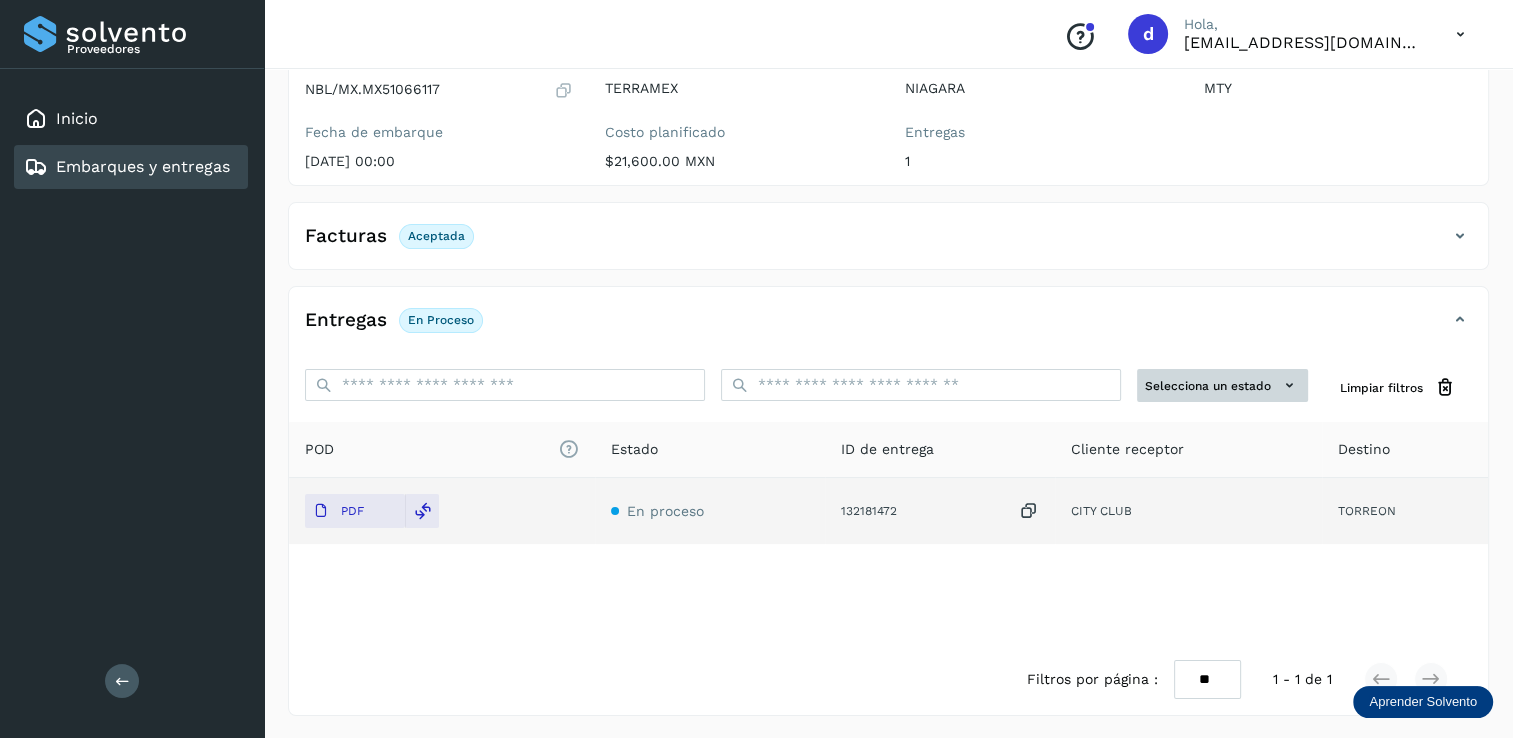 click on "Selecciona un estado" at bounding box center (1222, 385) 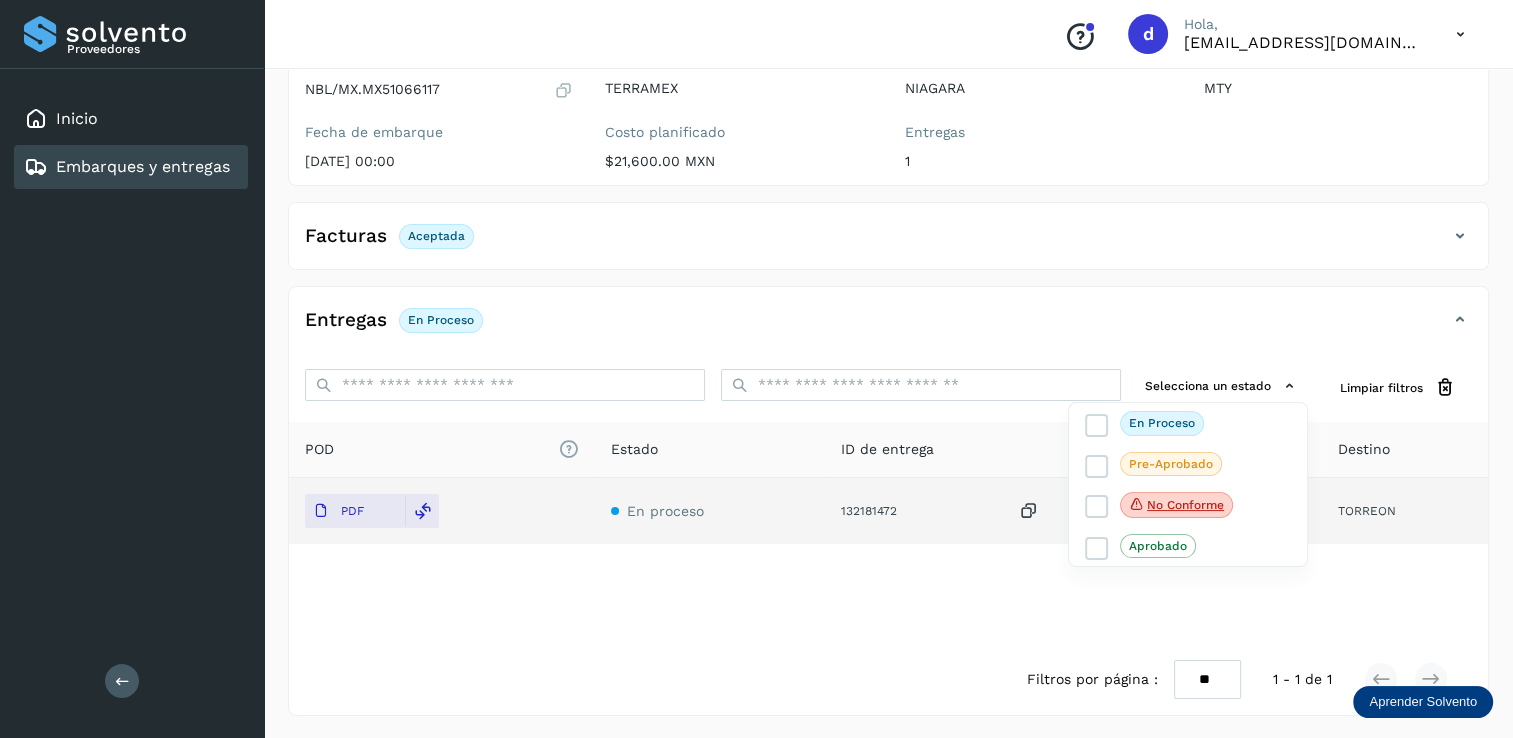 click at bounding box center (756, 369) 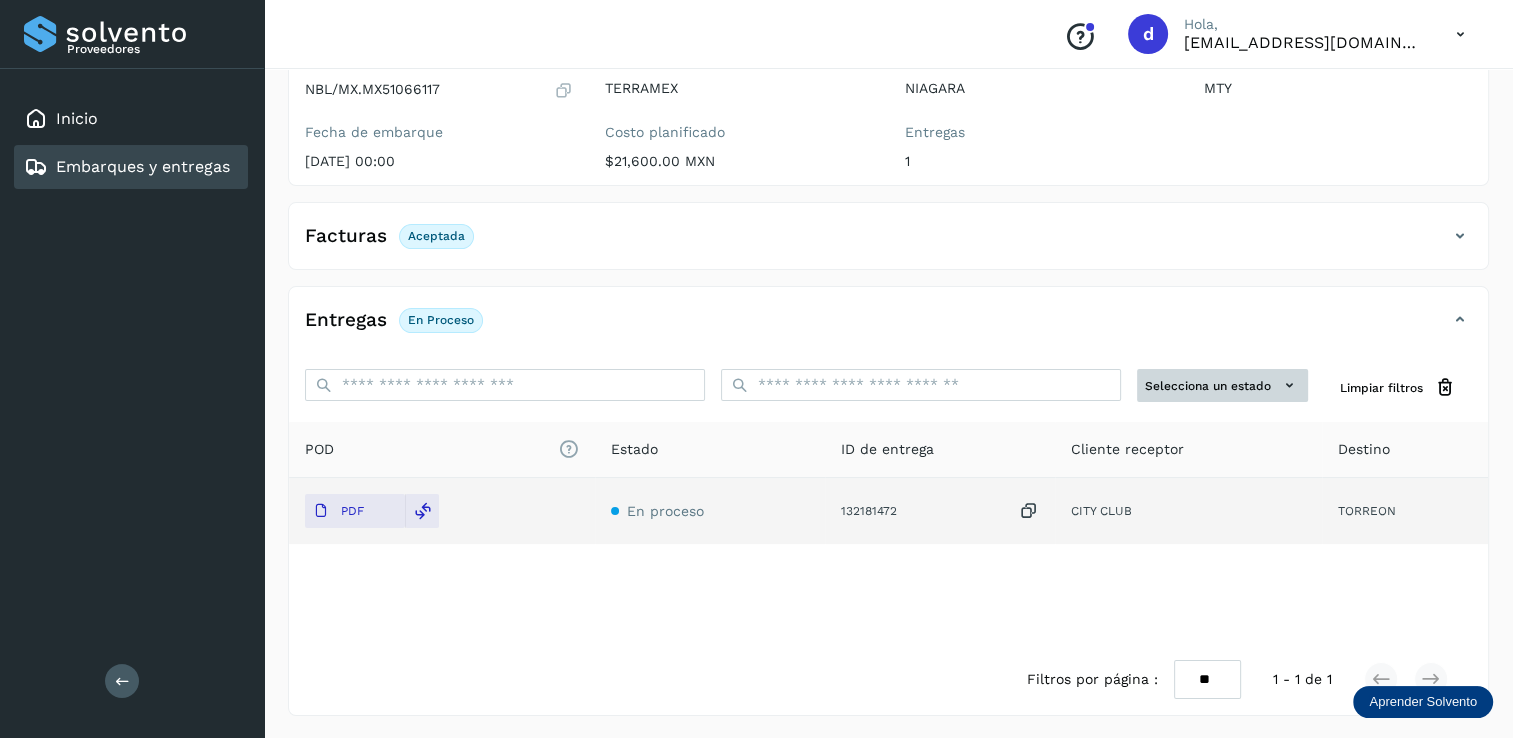 click on "Selecciona un estado" at bounding box center [1222, 385] 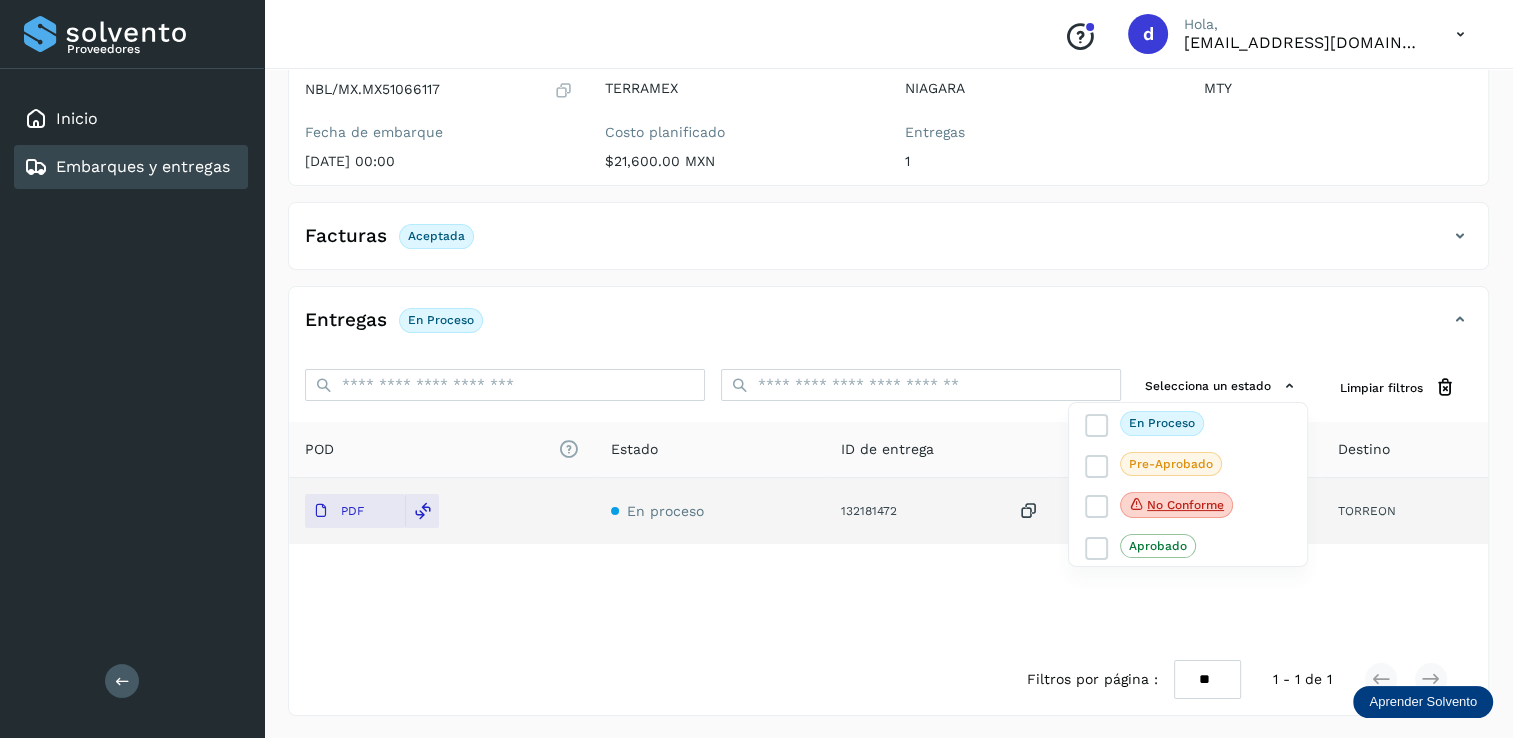 click at bounding box center [756, 369] 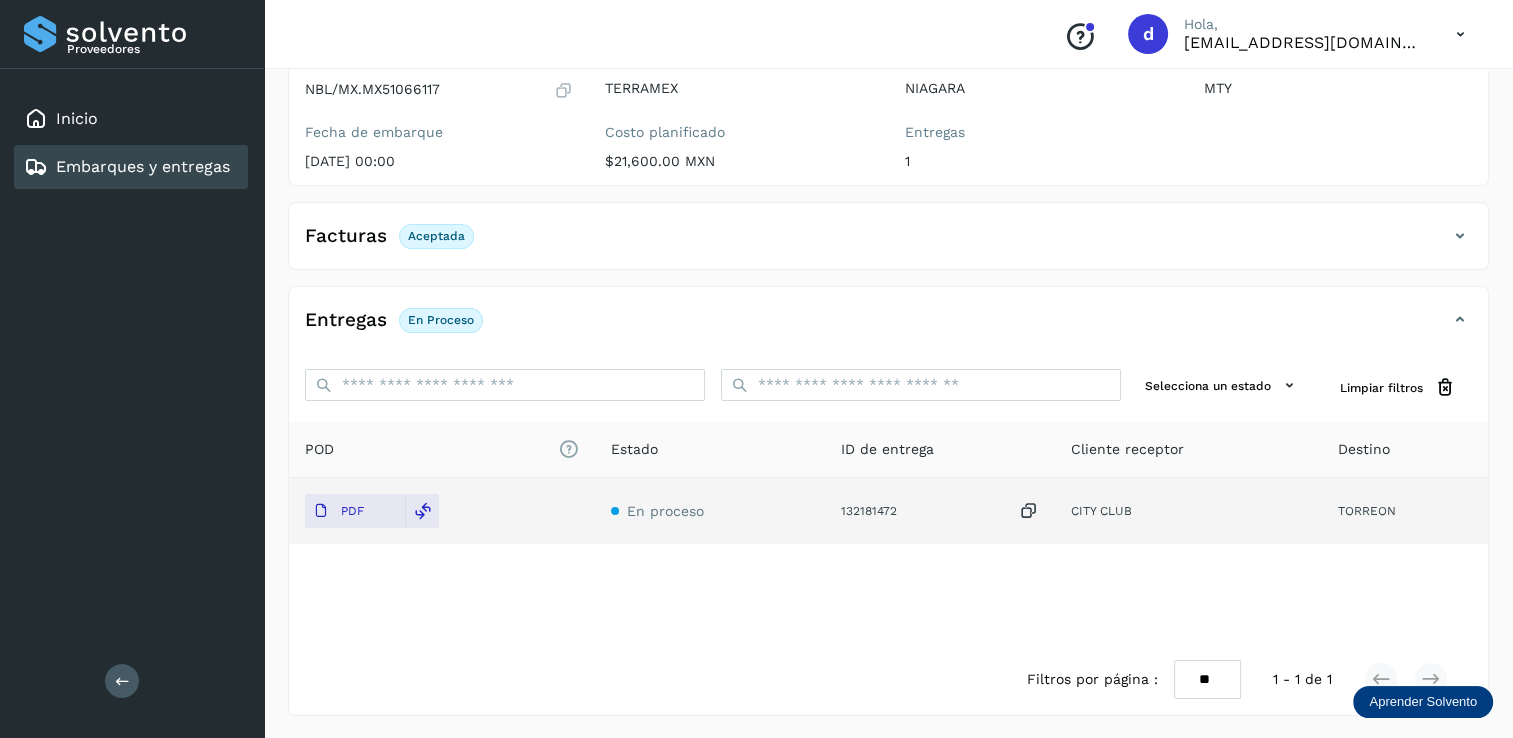 click on "Embarques y entregas" at bounding box center (143, 166) 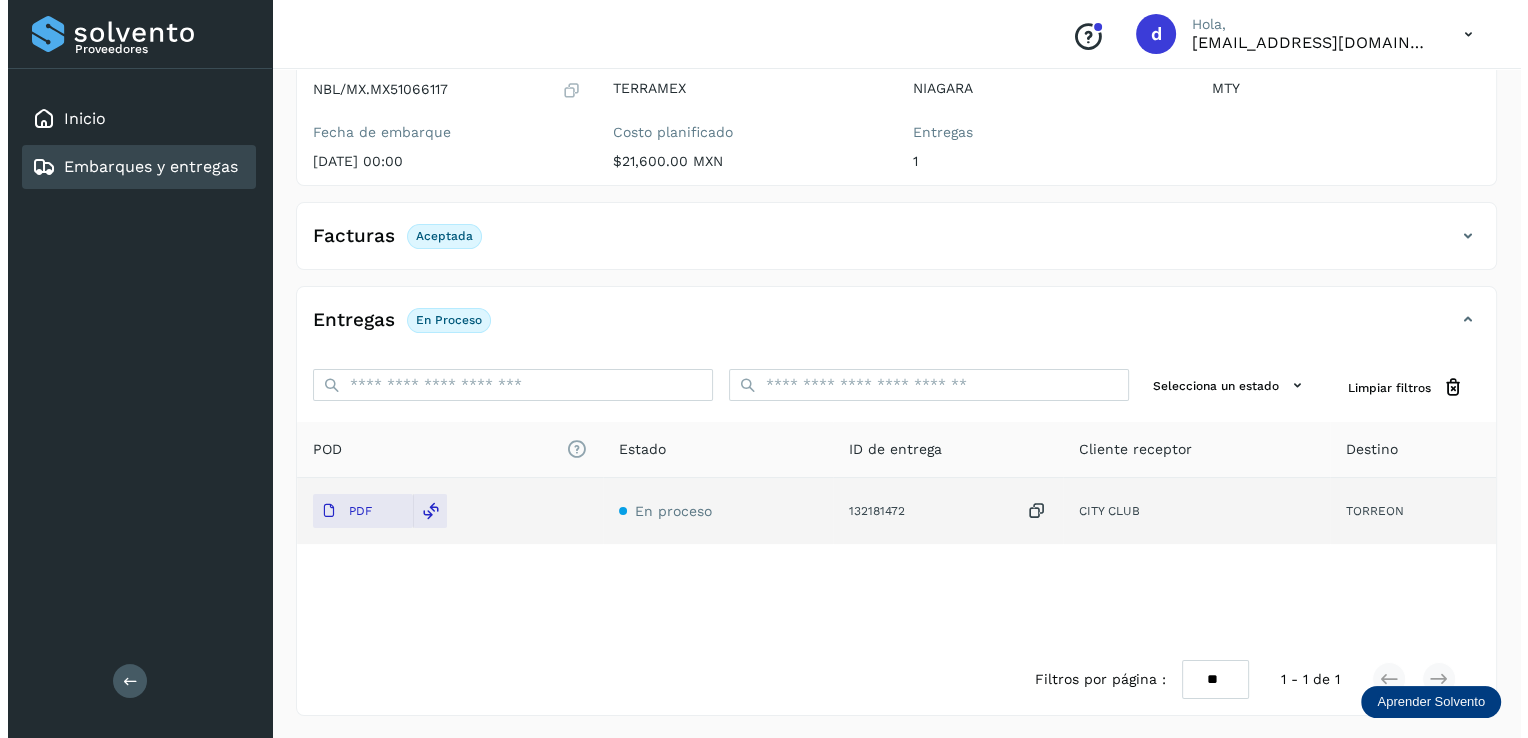 scroll, scrollTop: 0, scrollLeft: 0, axis: both 